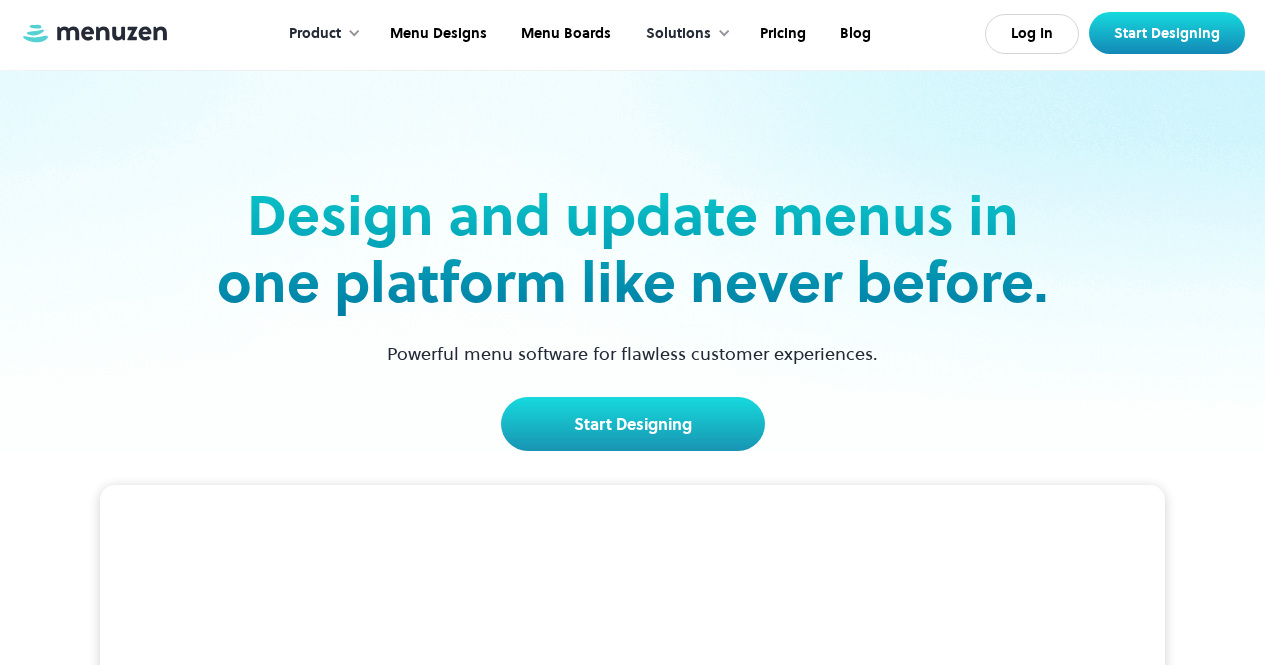 scroll, scrollTop: 278, scrollLeft: 0, axis: vertical 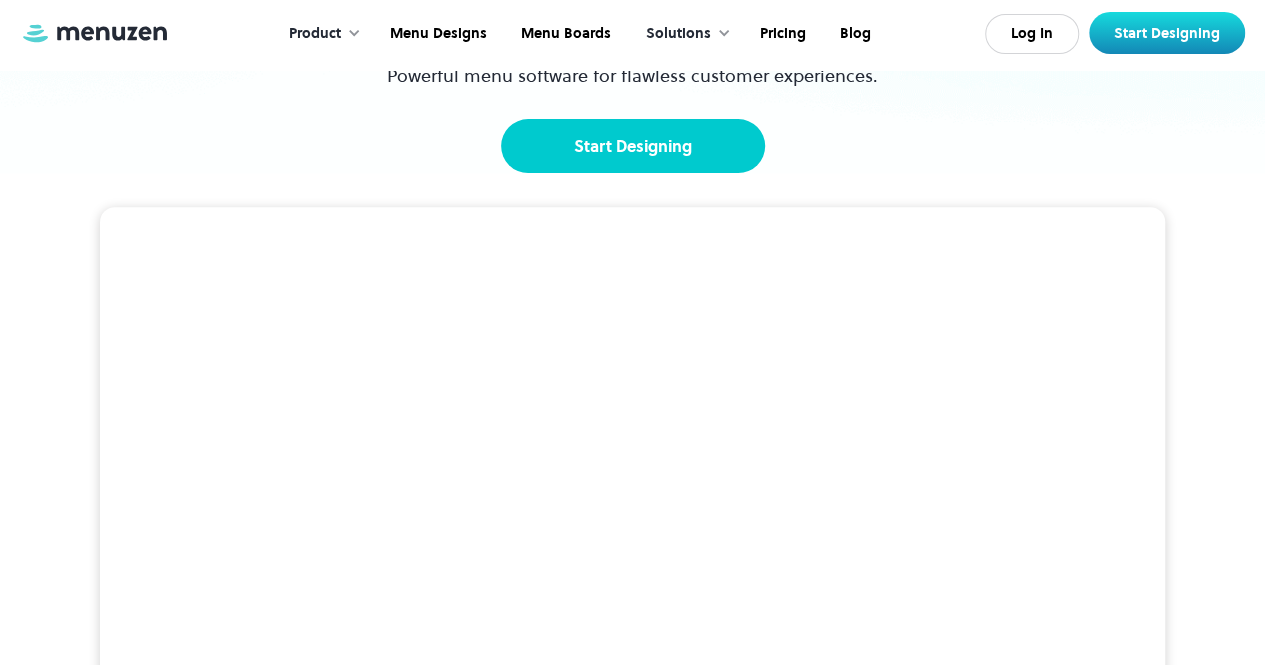 click on "Start Designing" at bounding box center [633, 146] 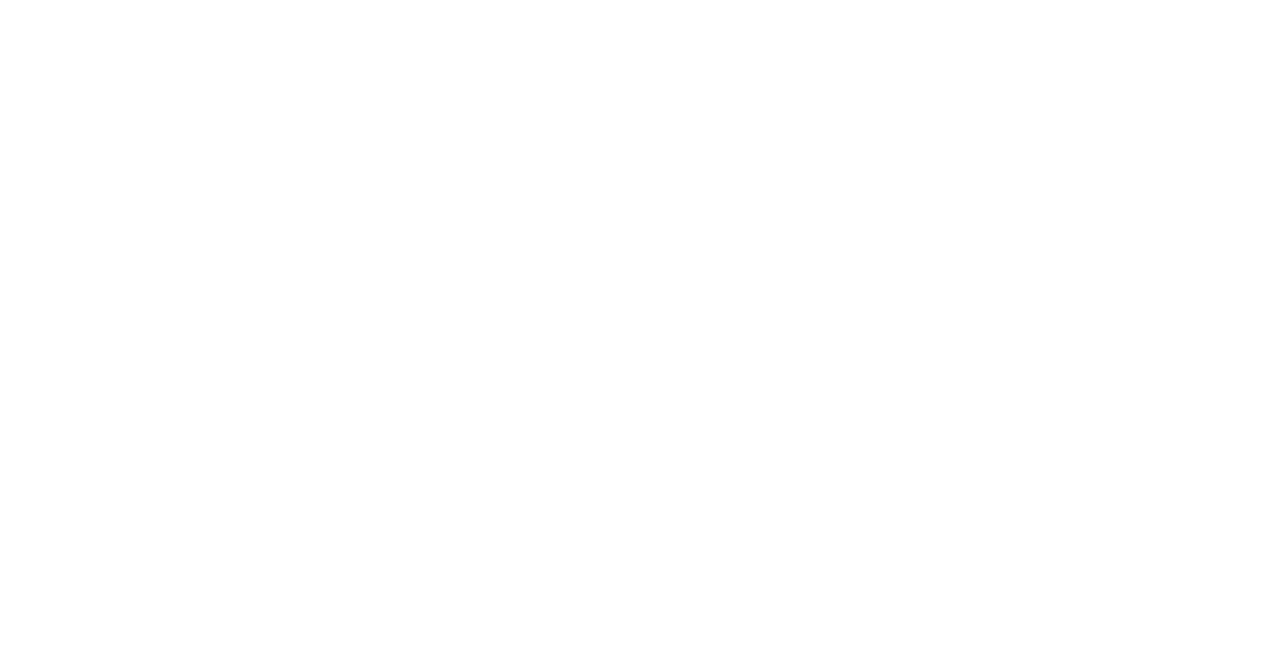 scroll, scrollTop: 0, scrollLeft: 0, axis: both 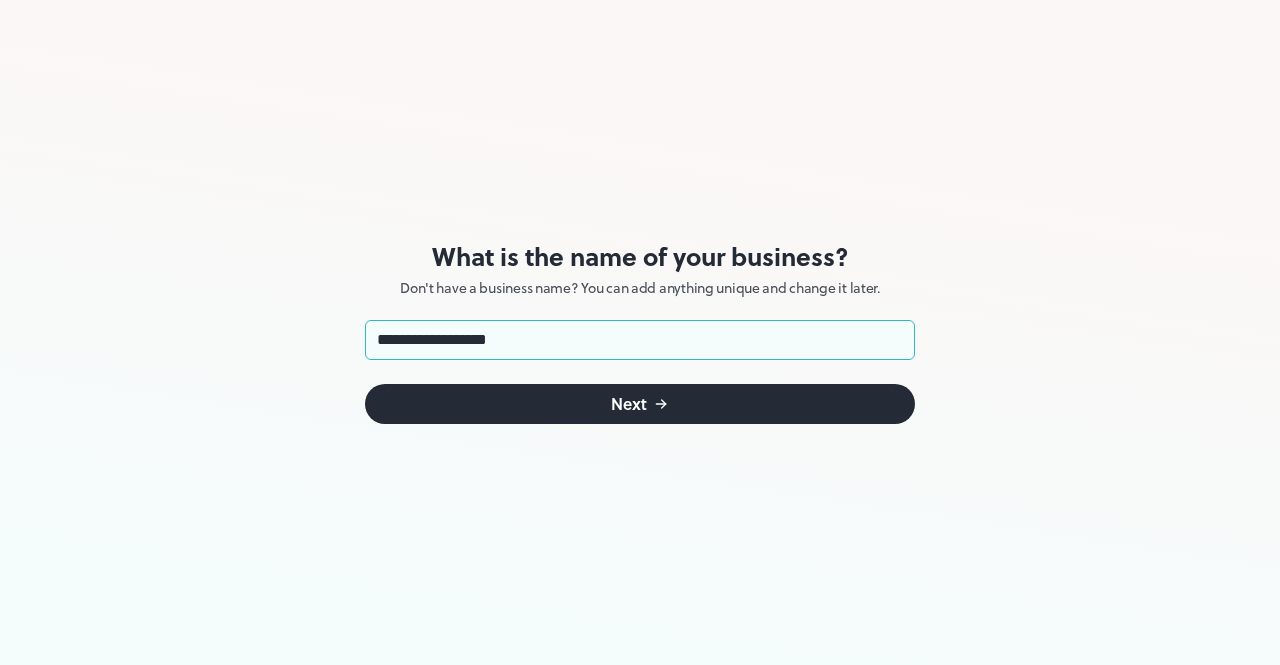 type on "**********" 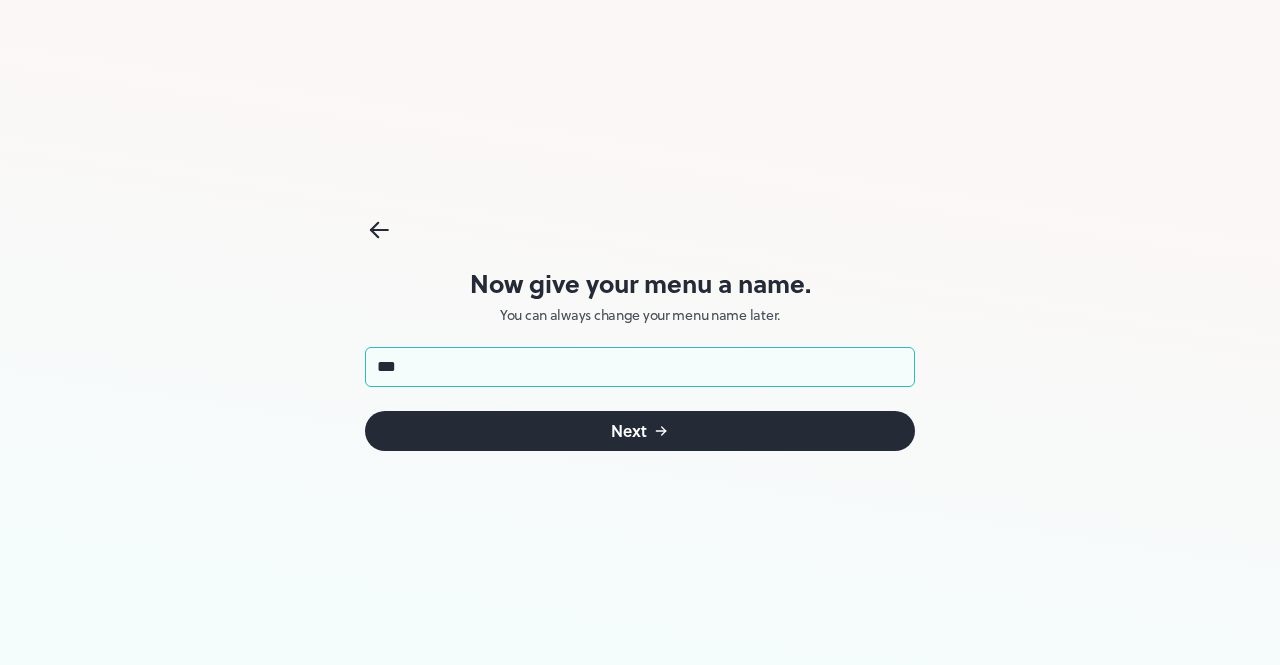 type on "****" 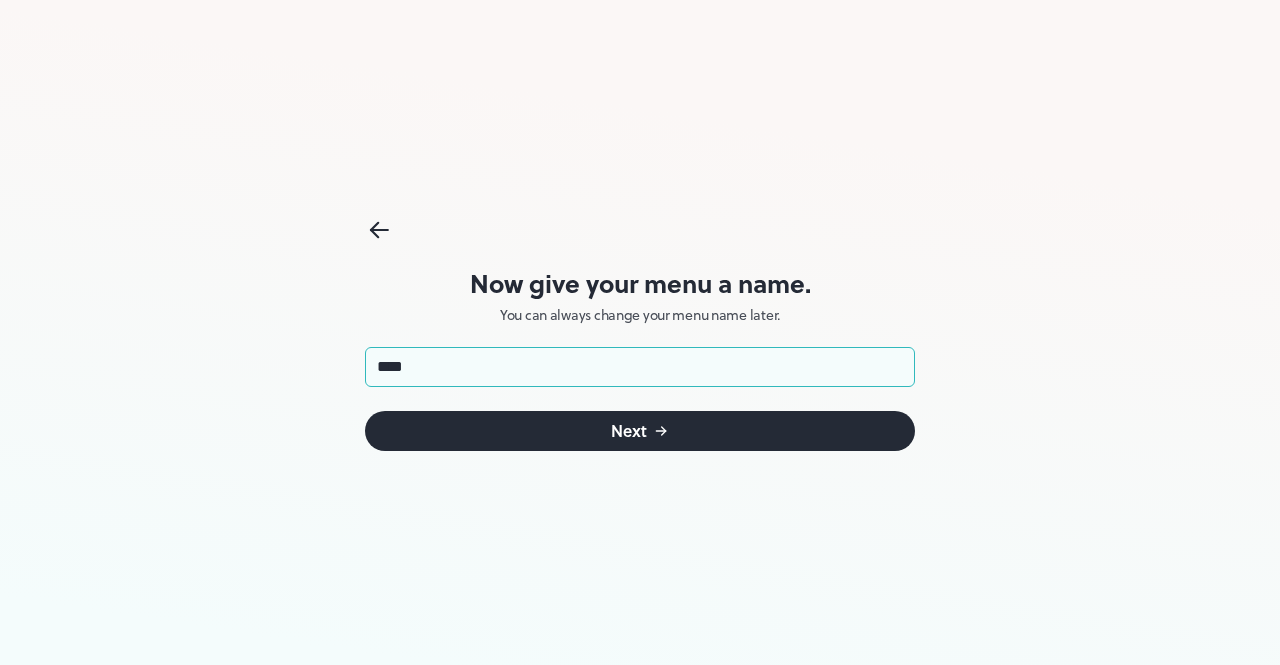 click on "Next" at bounding box center (640, 431) 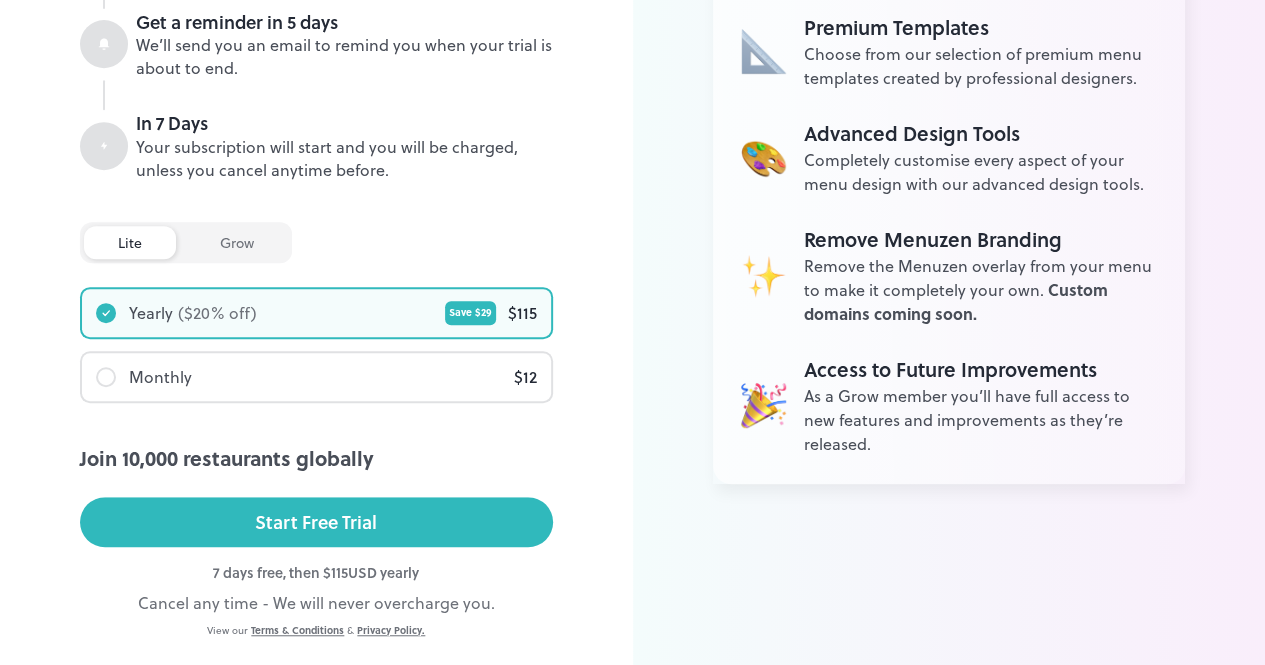 scroll, scrollTop: 416, scrollLeft: 0, axis: vertical 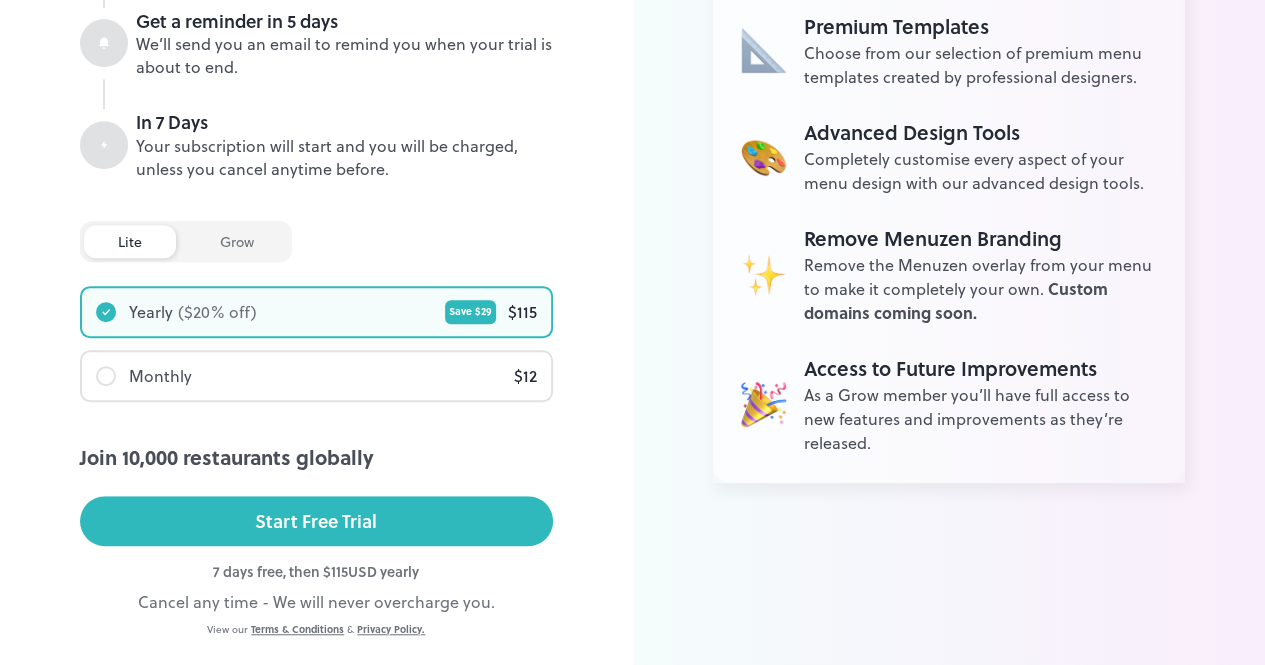 click on "Monthly $ 12" at bounding box center (316, 376) 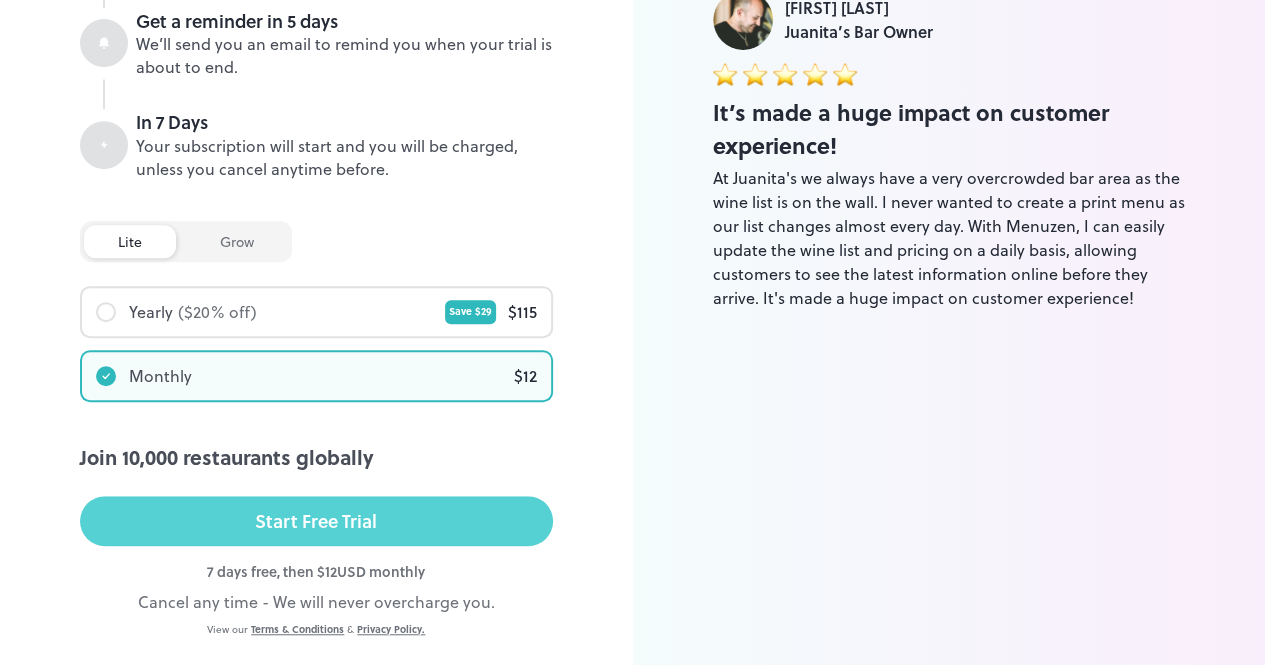 click on "Start Free Trial" at bounding box center [316, 521] 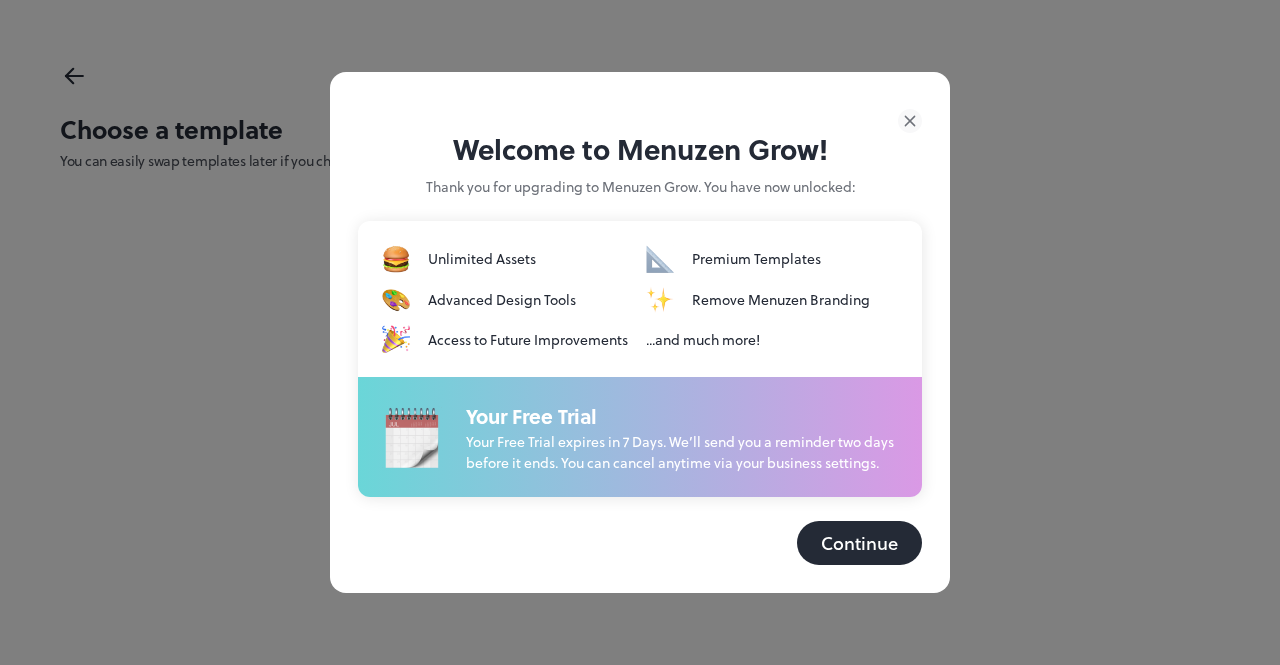 scroll, scrollTop: 0, scrollLeft: 0, axis: both 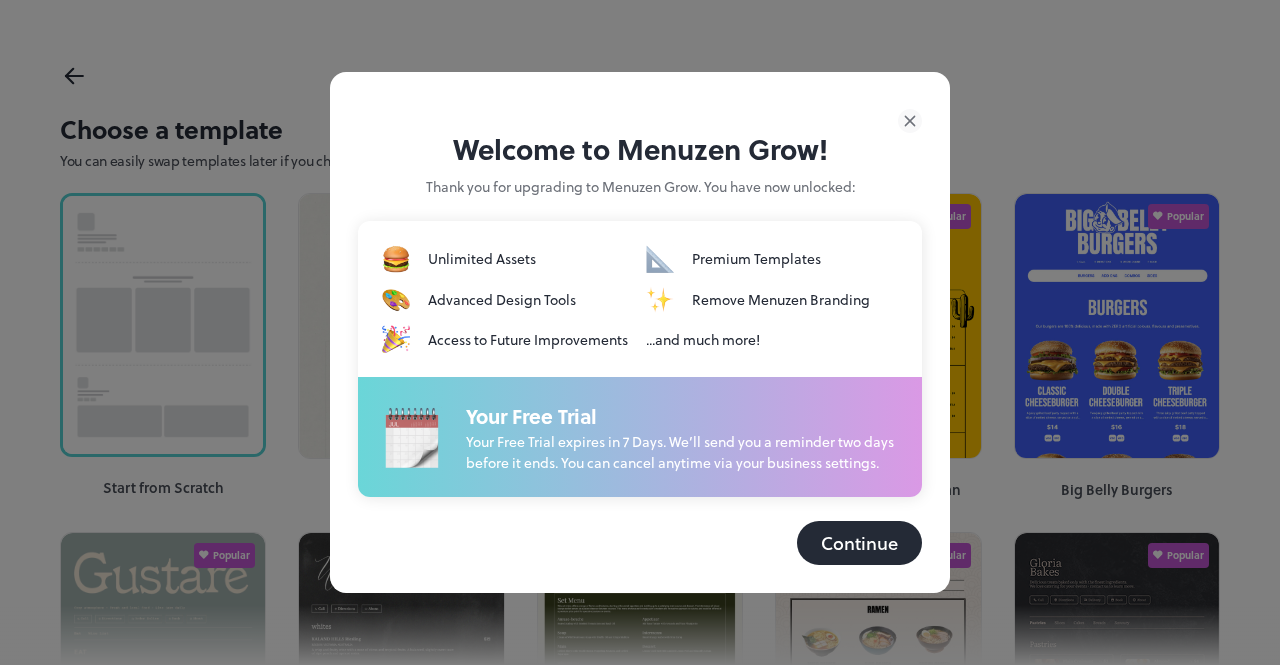 click on "Continue" at bounding box center (859, 543) 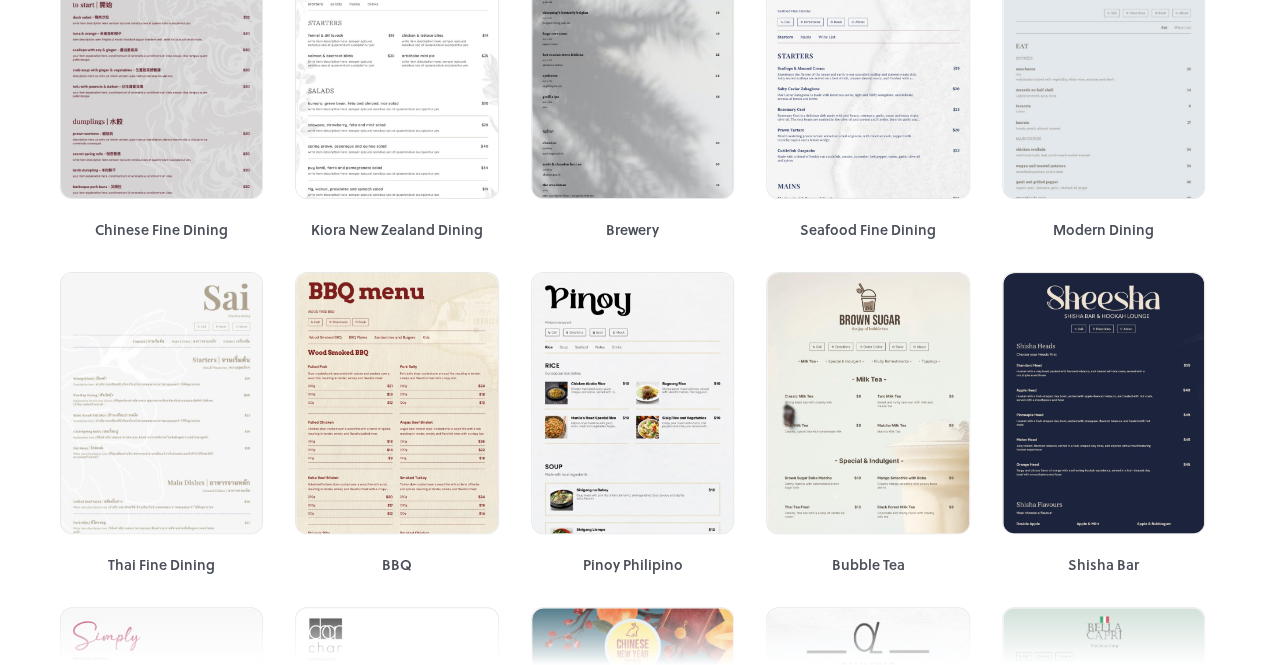 scroll, scrollTop: 1263, scrollLeft: 0, axis: vertical 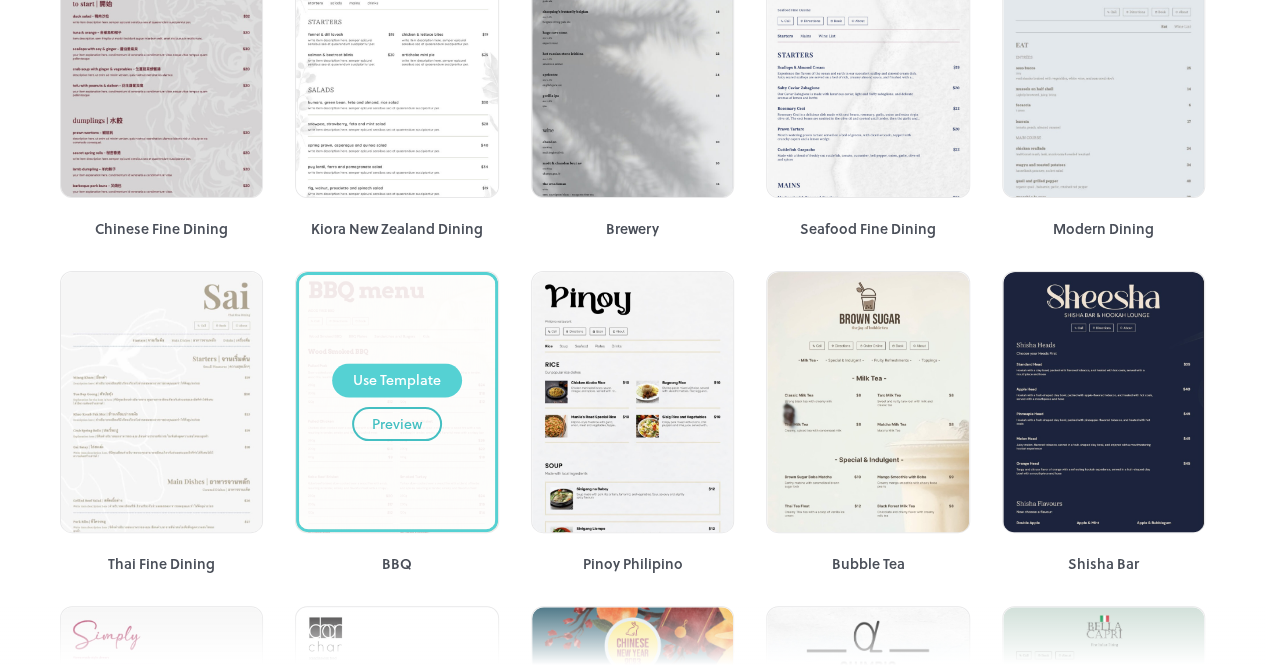 click on "Use Template" at bounding box center (397, 380) 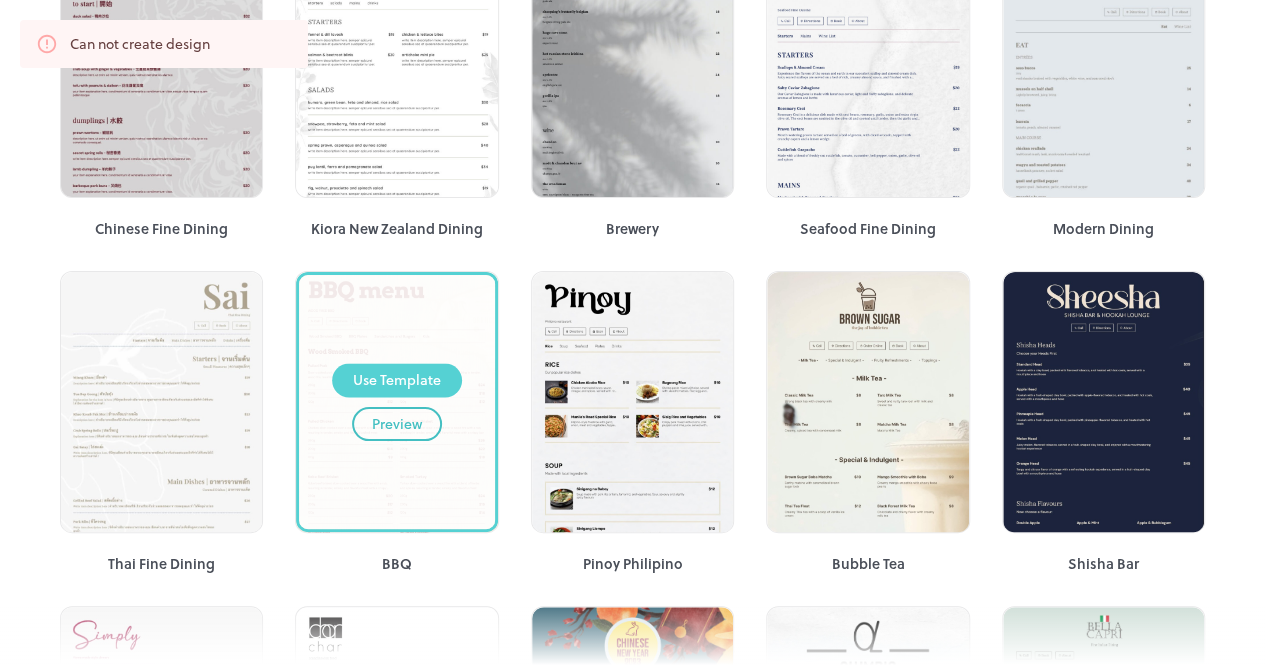 click on "Use Template" at bounding box center [397, 380] 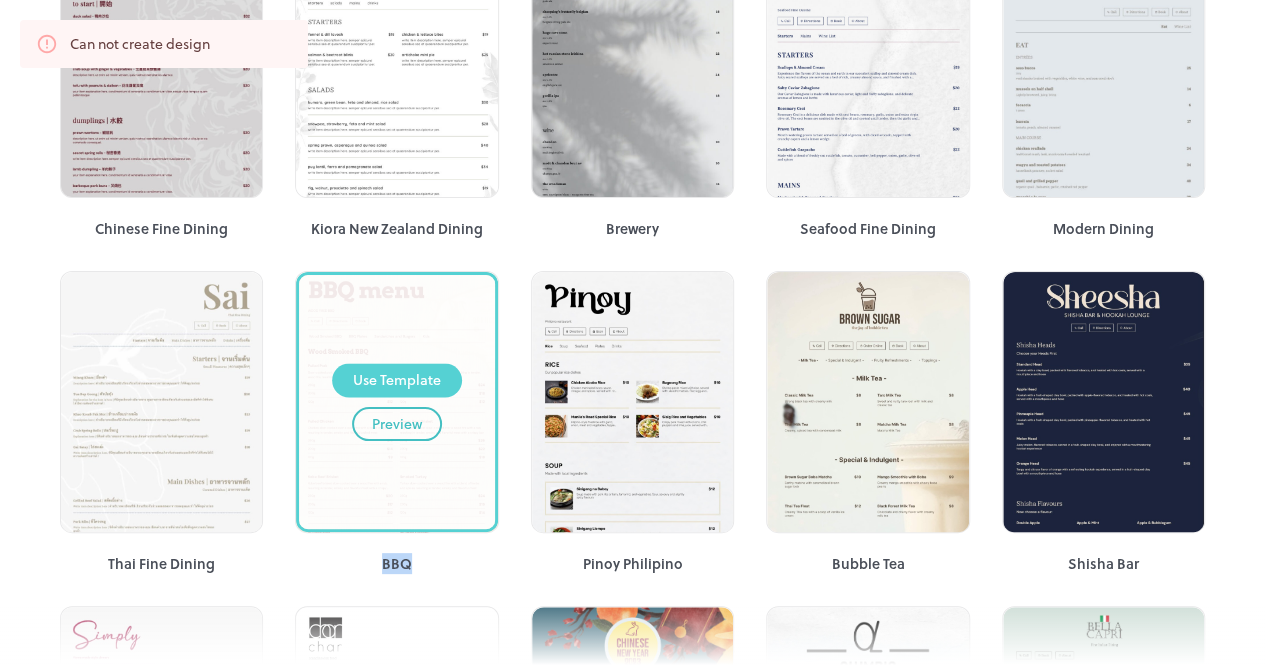 click on "Use Template Preview" at bounding box center (396, 402) 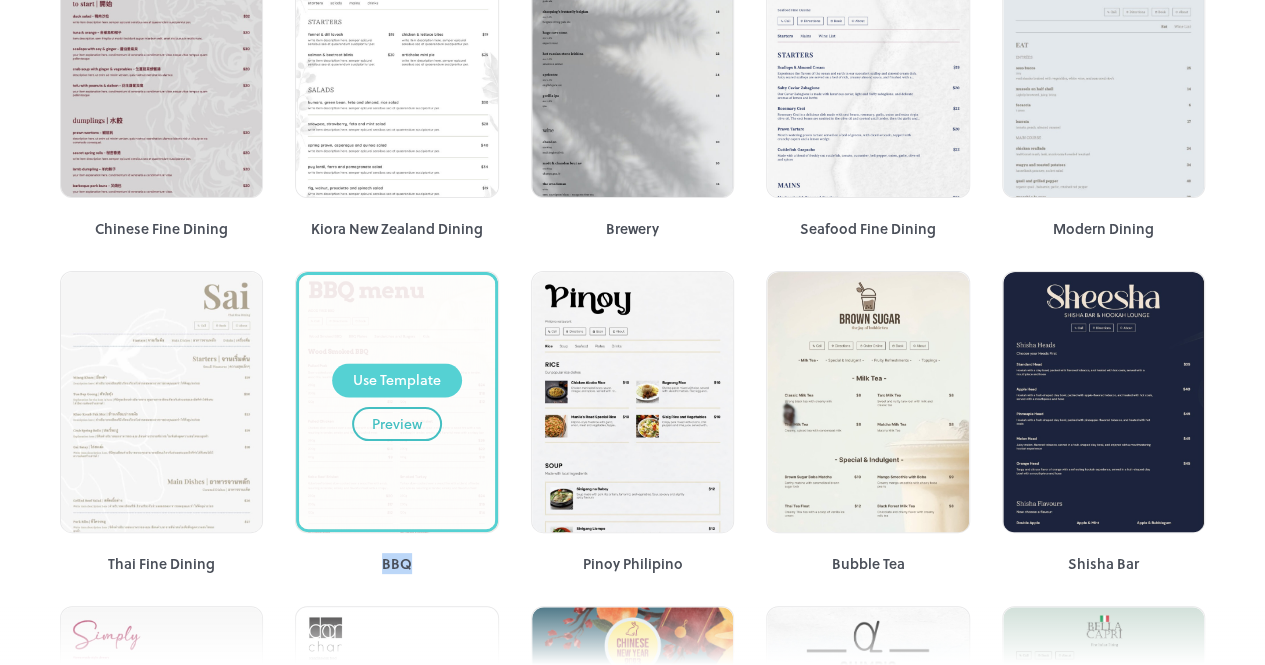 click on "Use Template" at bounding box center (397, 380) 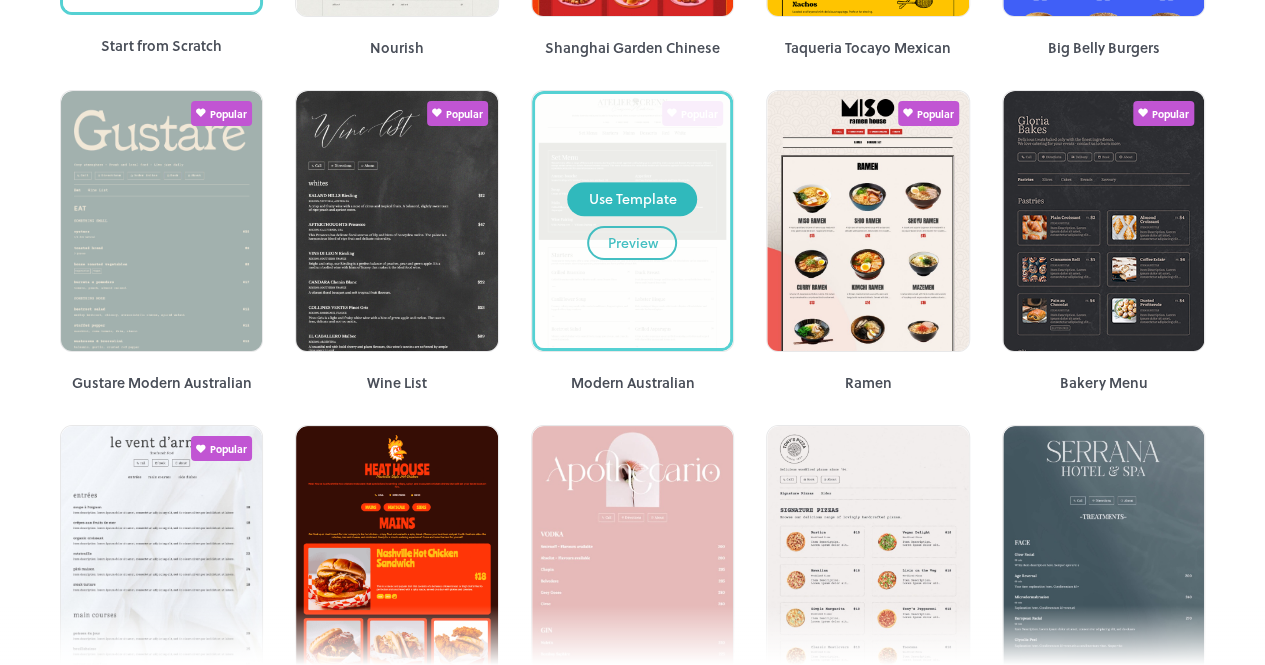 scroll, scrollTop: 429, scrollLeft: 0, axis: vertical 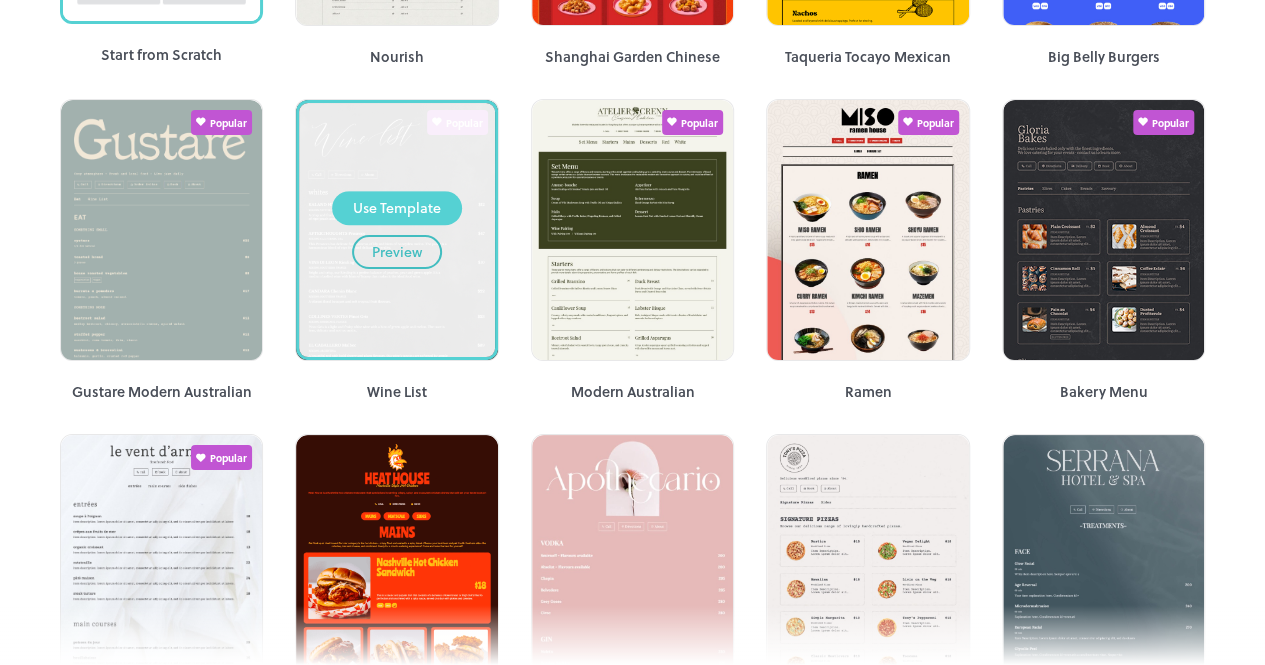 click on "Use Template" at bounding box center (397, 208) 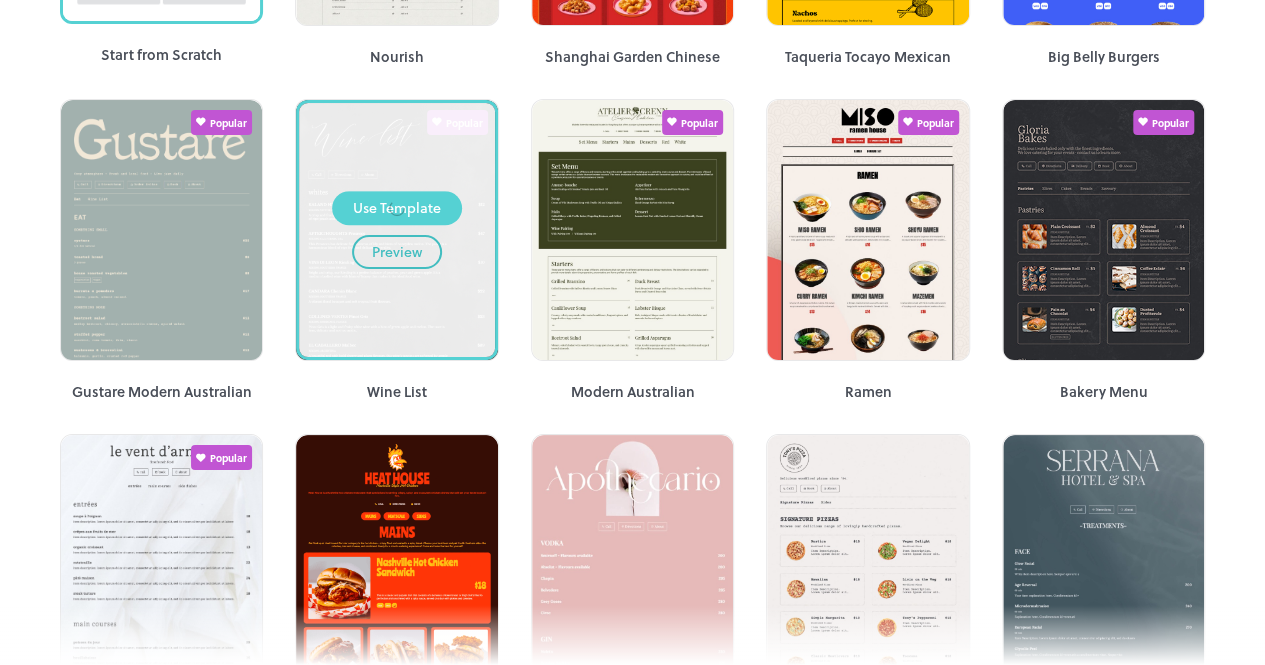 click on "Use Template Preview" at bounding box center [396, 230] 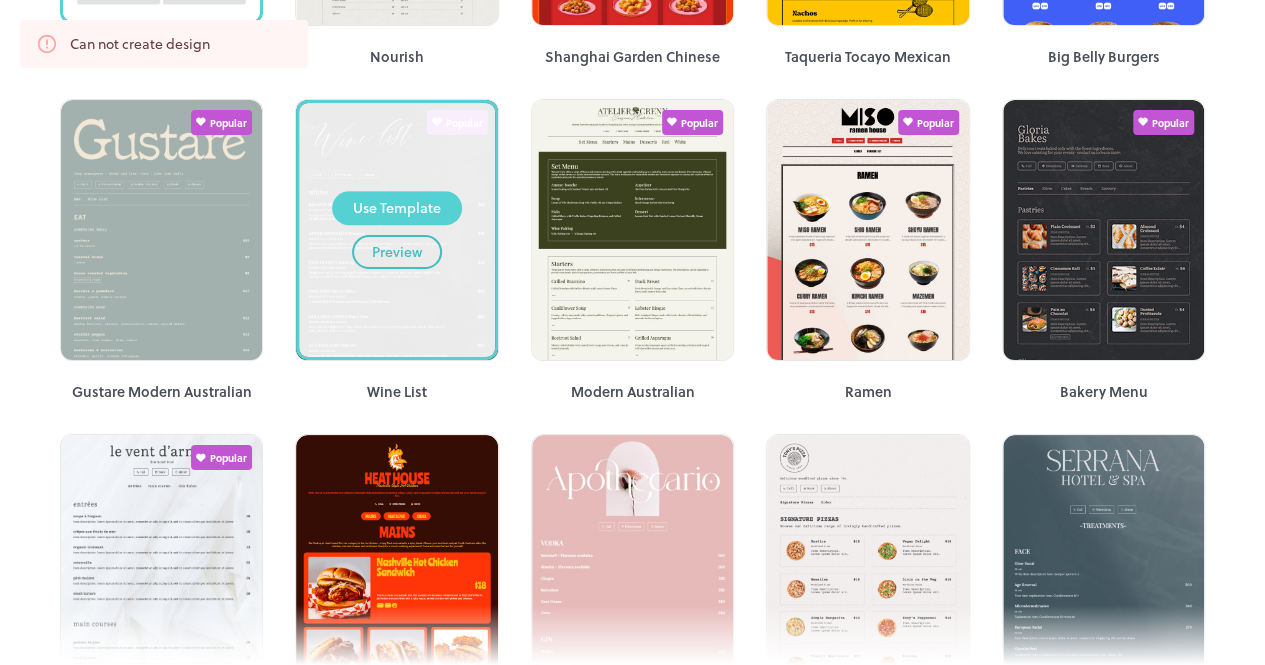 scroll, scrollTop: 0, scrollLeft: 0, axis: both 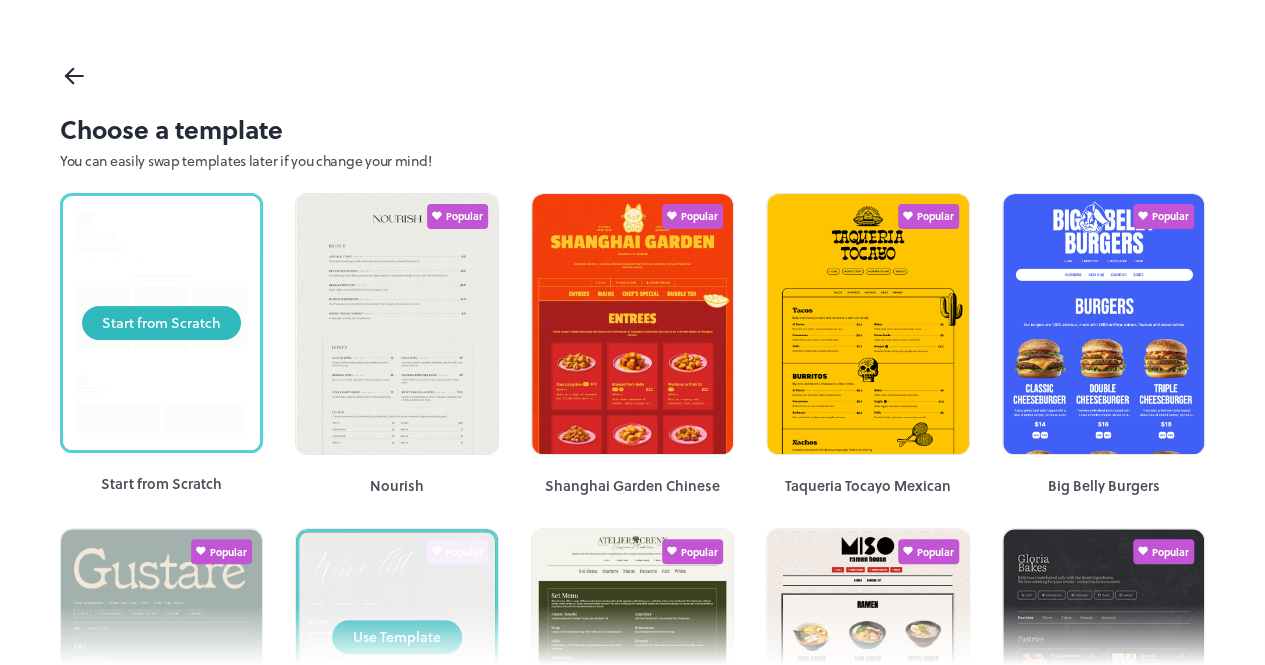 click on "Start from Scratch" at bounding box center (161, 323) 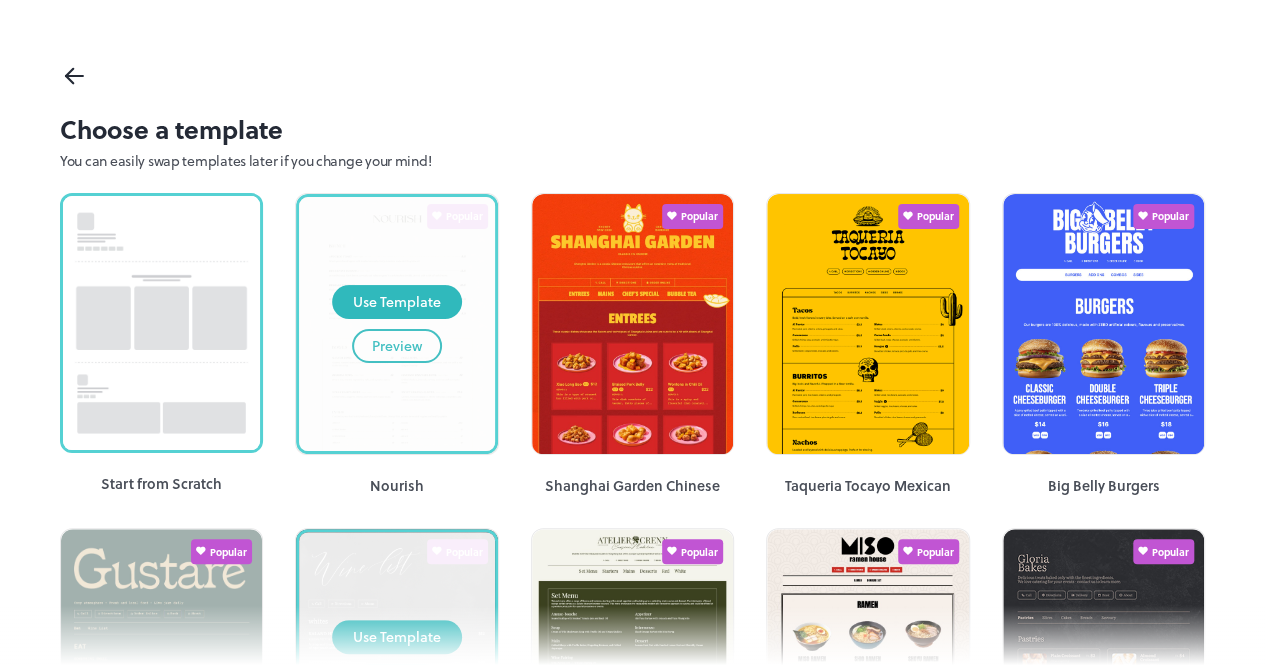 click on "Use Template Preview" at bounding box center (396, 324) 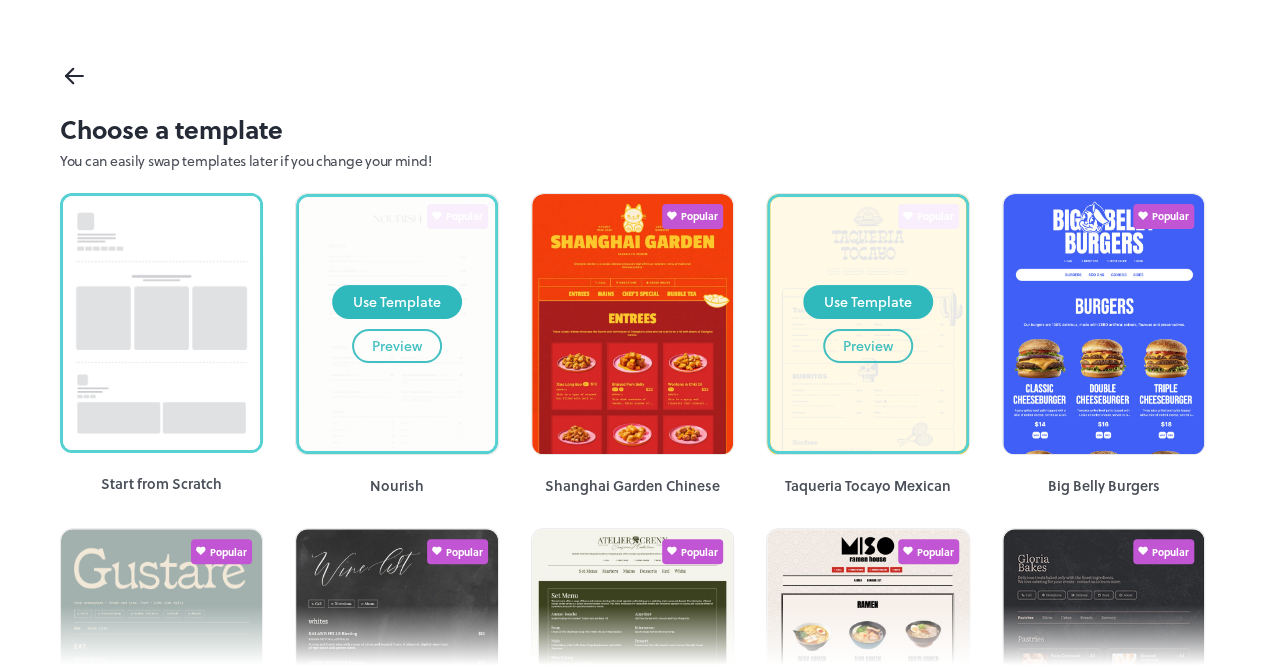 click on "Preview" at bounding box center [868, 346] 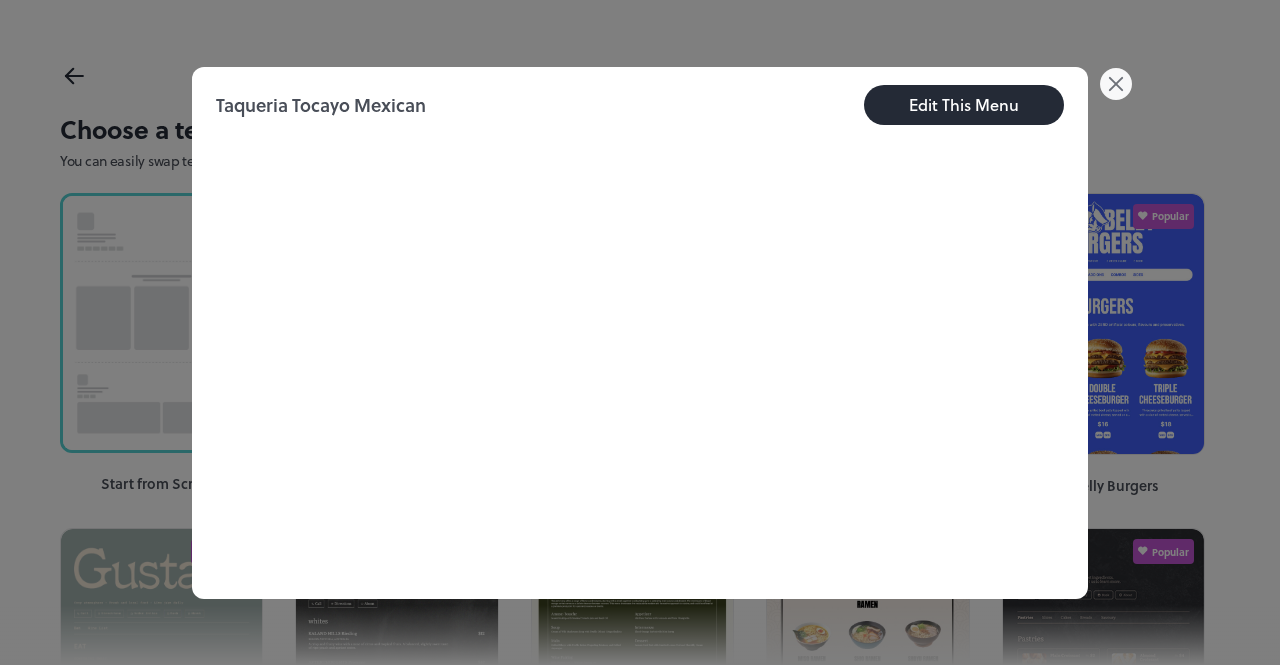 click 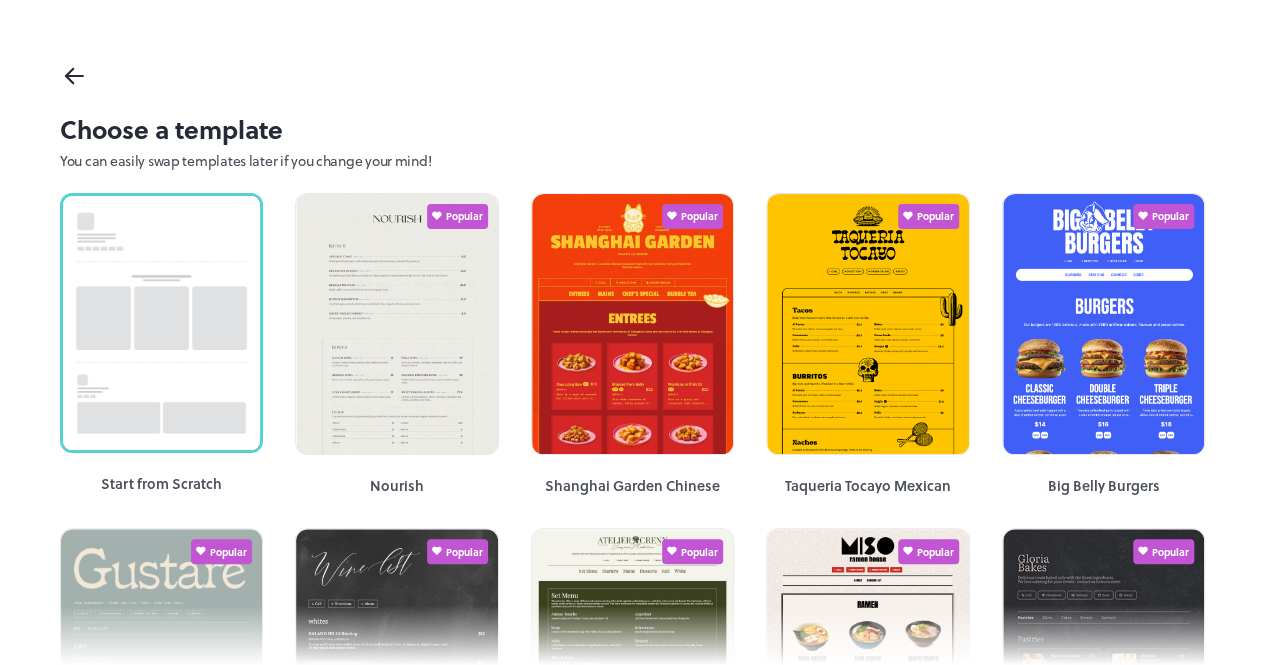 click at bounding box center [632, 75] 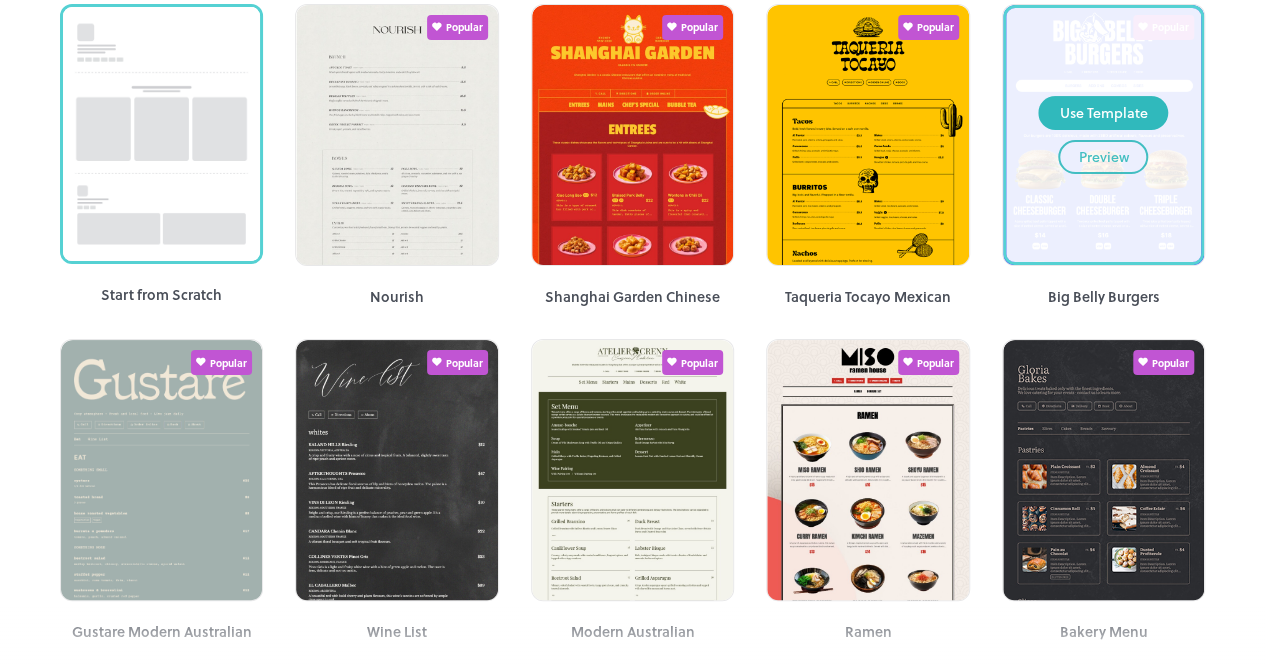 scroll, scrollTop: 0, scrollLeft: 0, axis: both 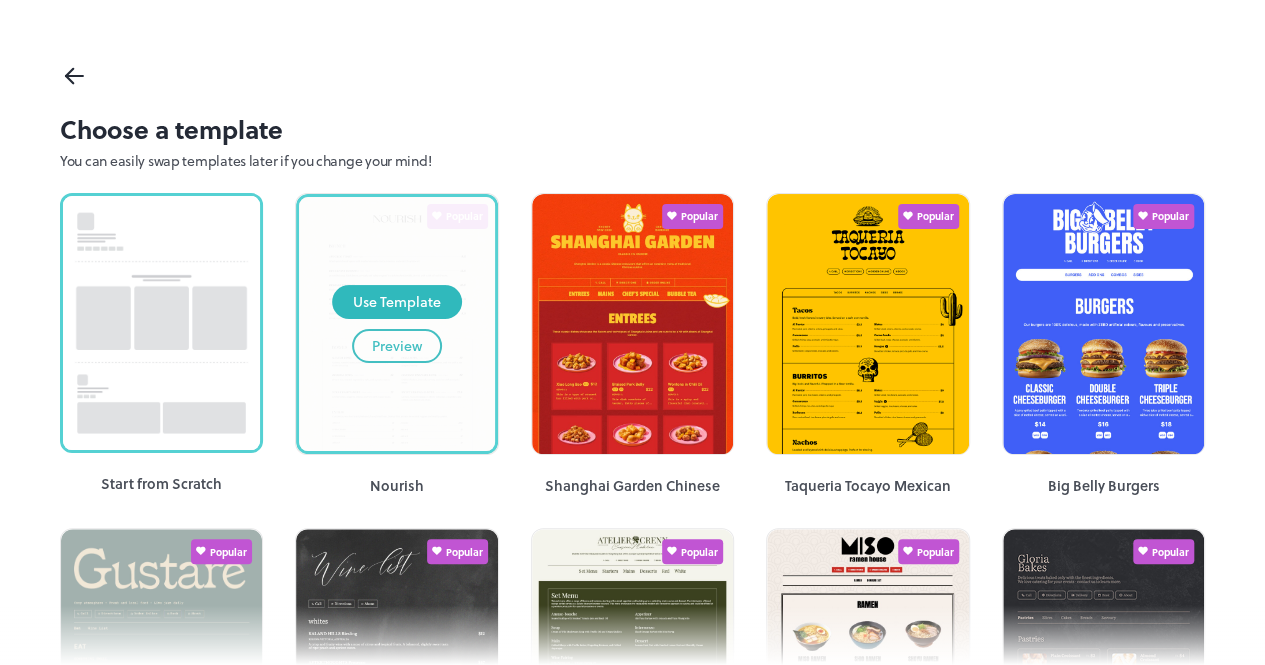 click on "Use Template Preview" at bounding box center (396, 324) 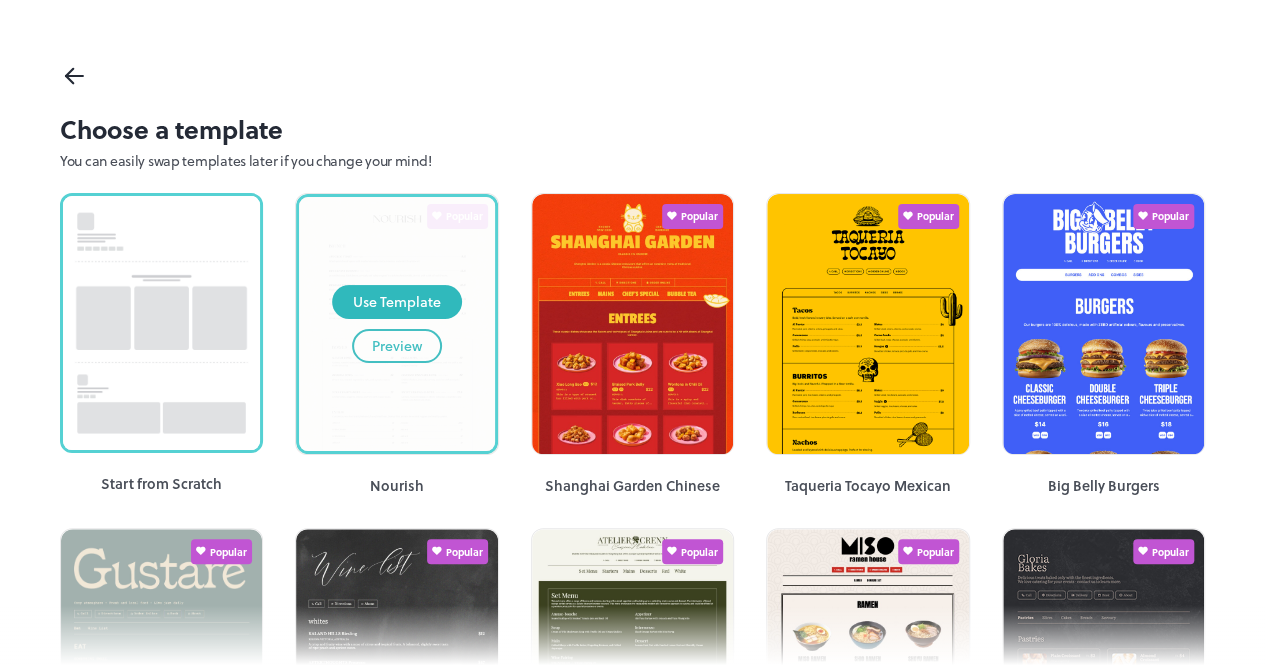 click on "Choose a template" at bounding box center (632, 129) 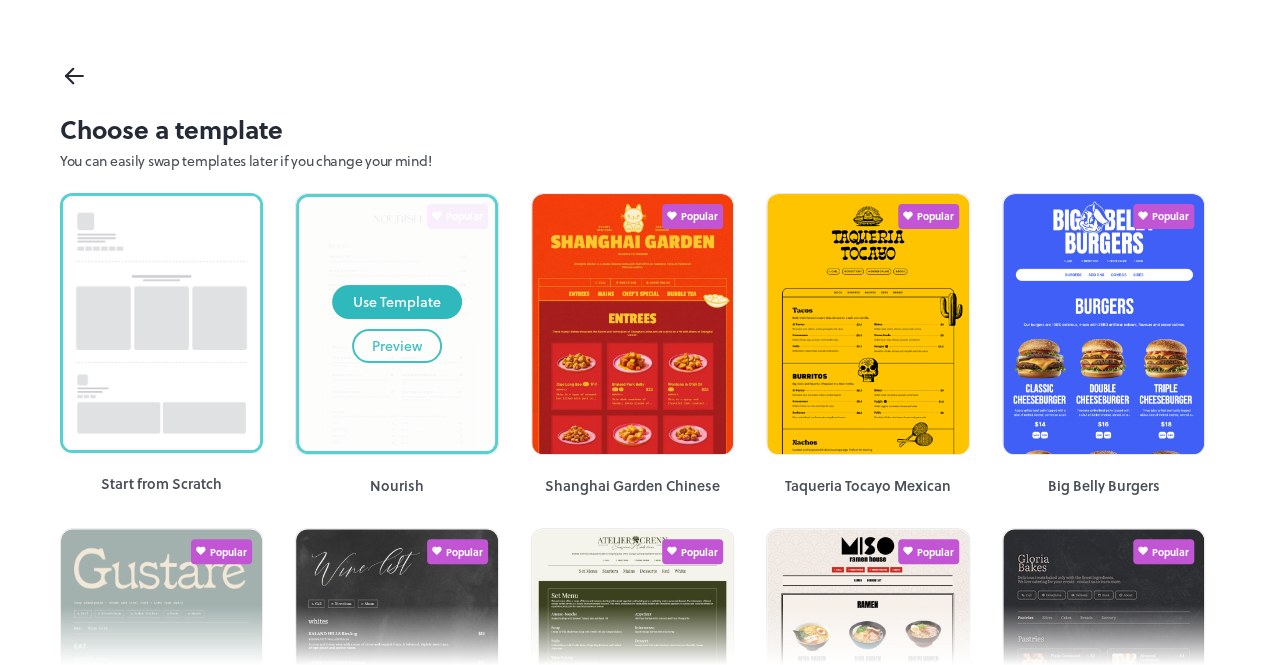 click 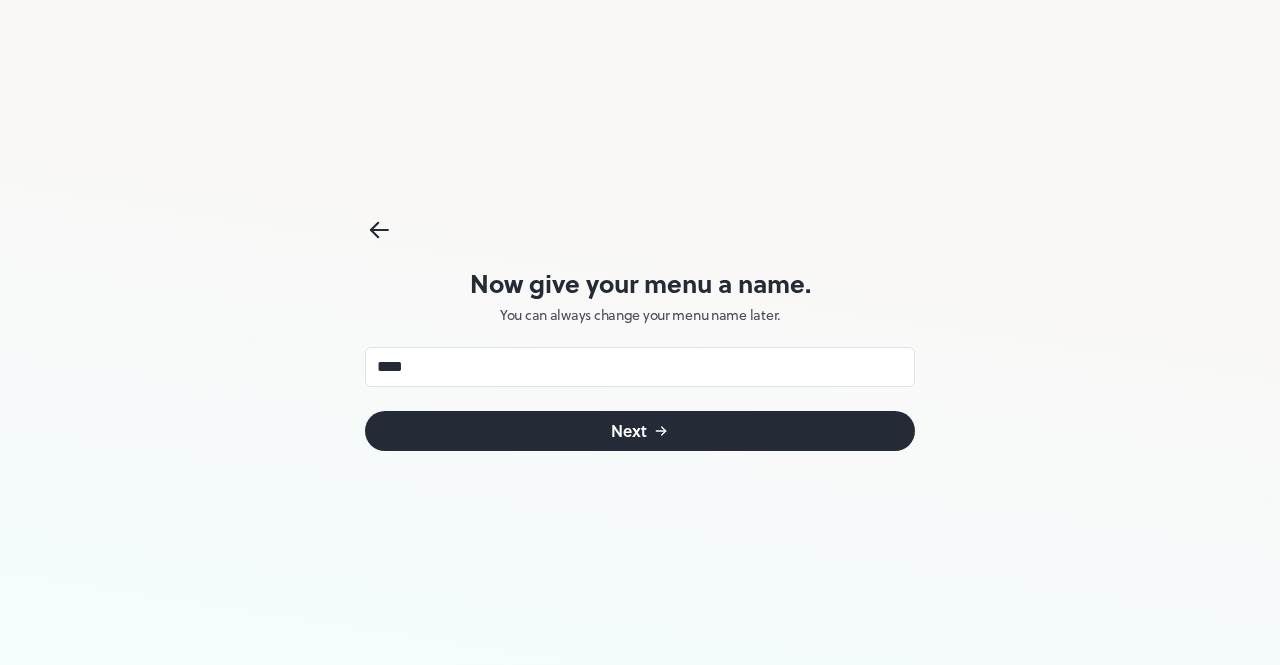 click on "Next" at bounding box center [640, 431] 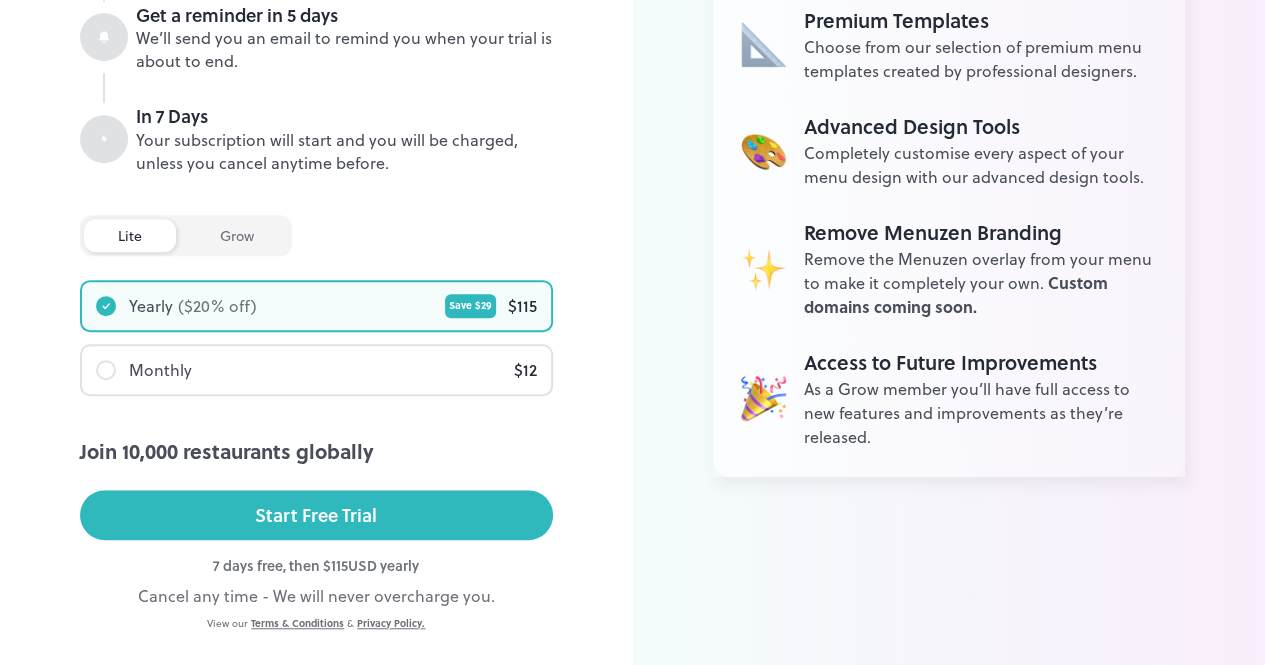 scroll, scrollTop: 467, scrollLeft: 0, axis: vertical 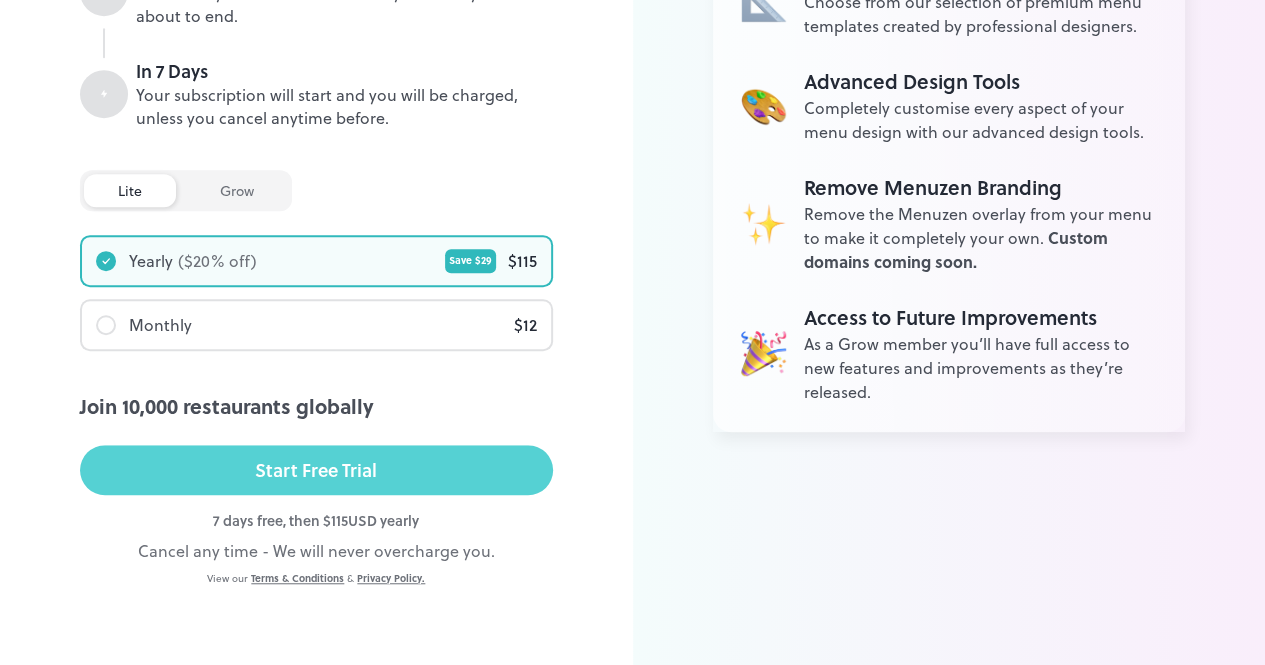 click on "Start Free Trial" at bounding box center (316, 470) 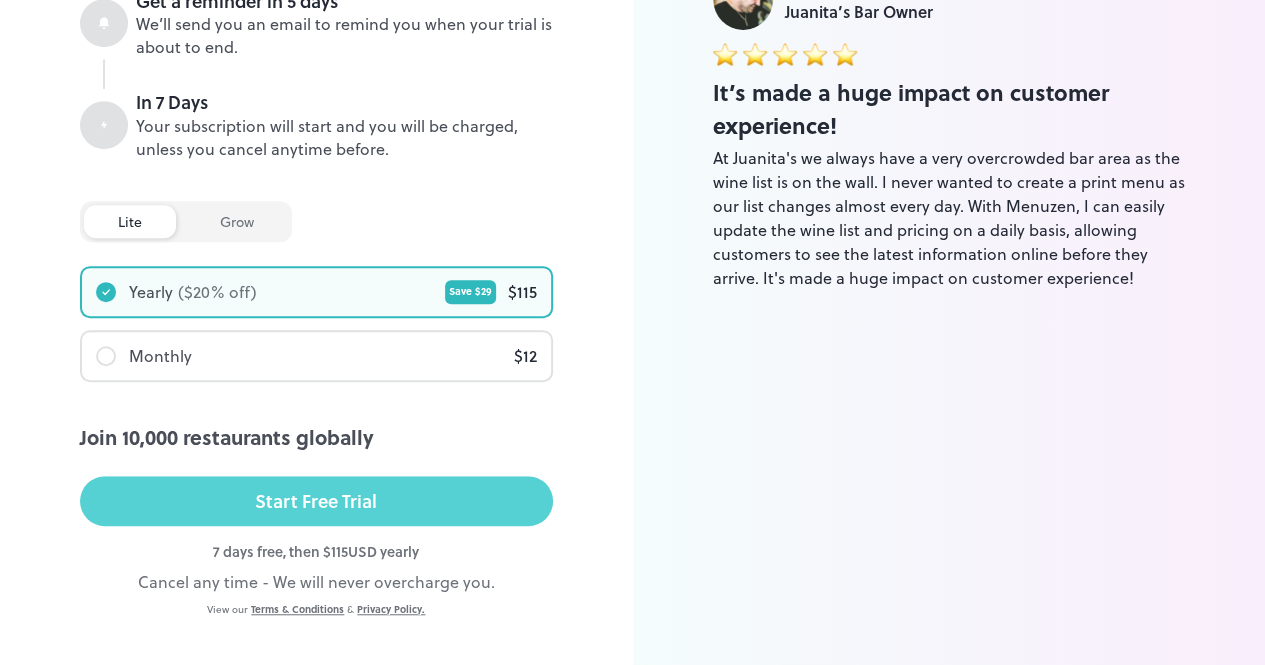 scroll, scrollTop: 467, scrollLeft: 0, axis: vertical 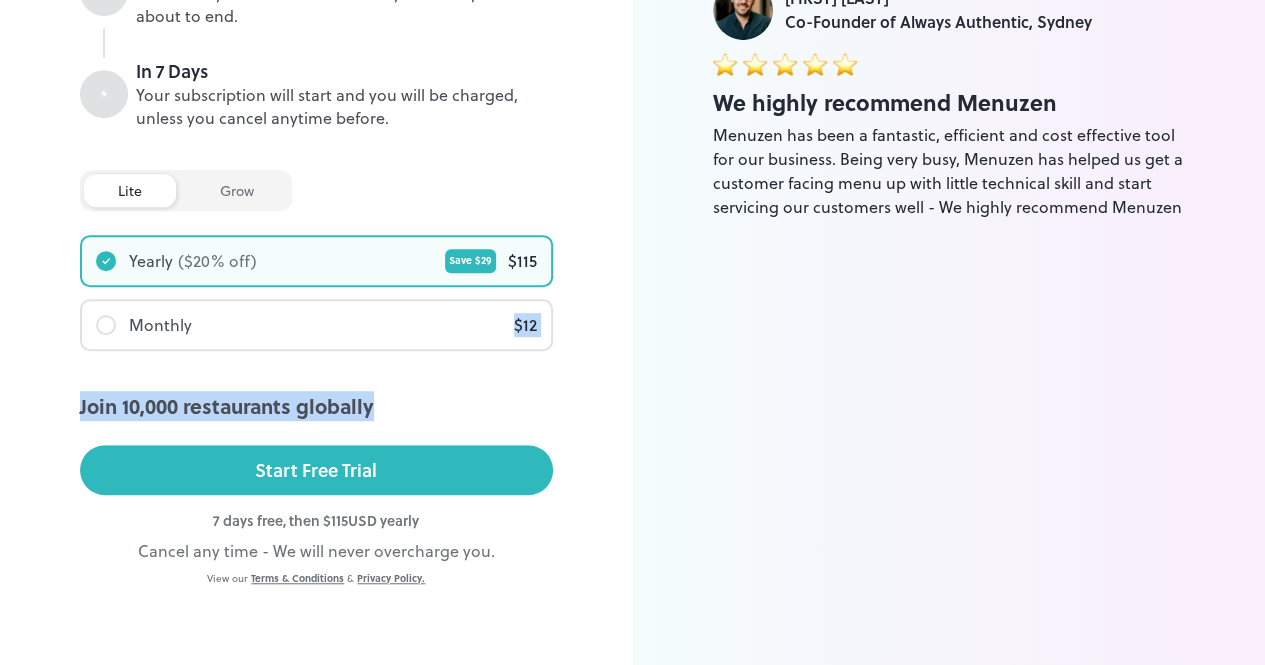 drag, startPoint x: 388, startPoint y: 355, endPoint x: 386, endPoint y: 329, distance: 26.076809 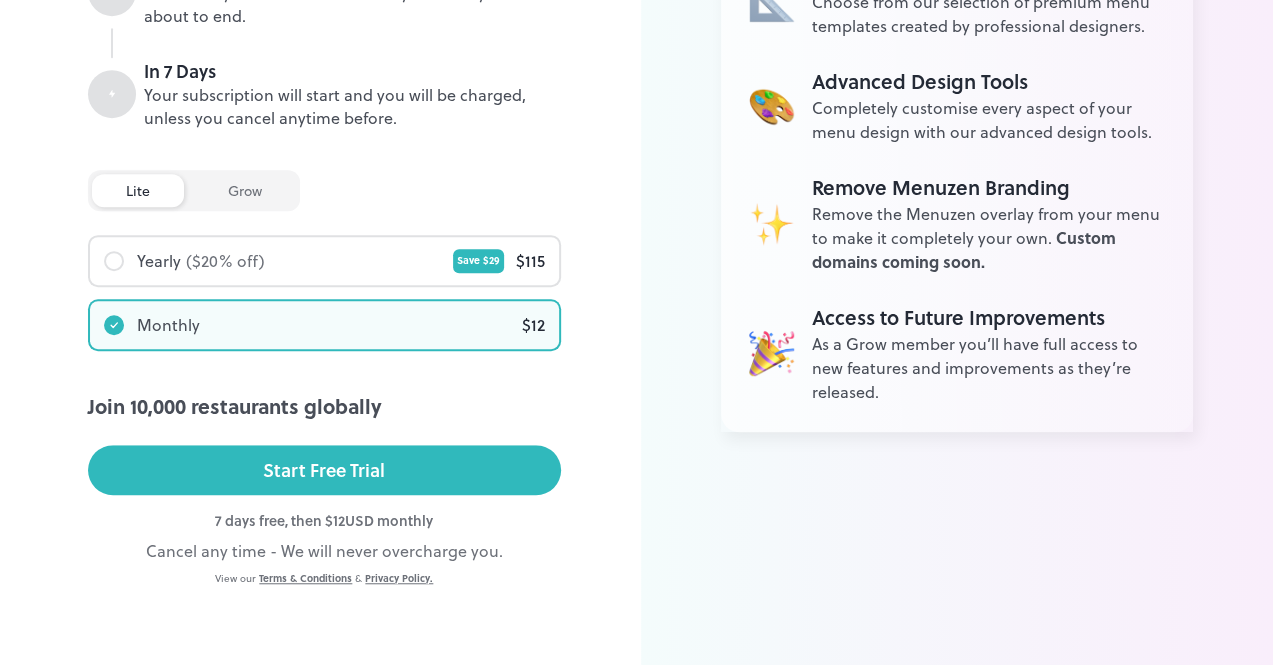 scroll, scrollTop: 0, scrollLeft: 0, axis: both 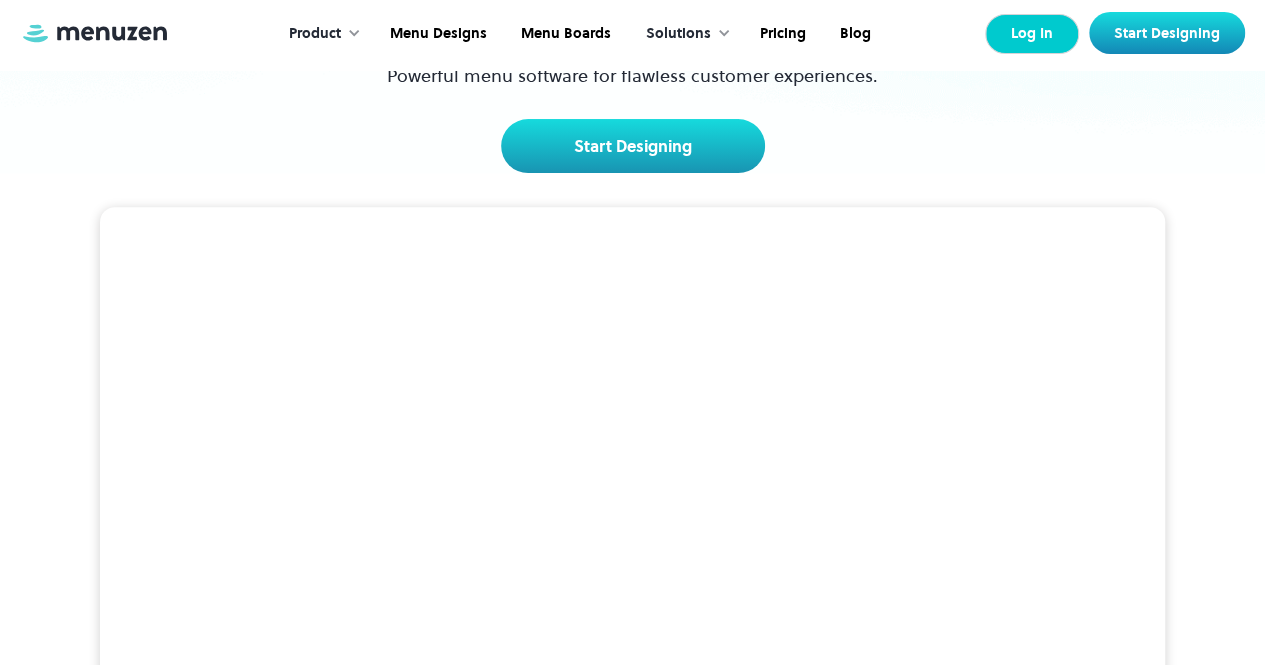 click on "Log In" at bounding box center (1032, 34) 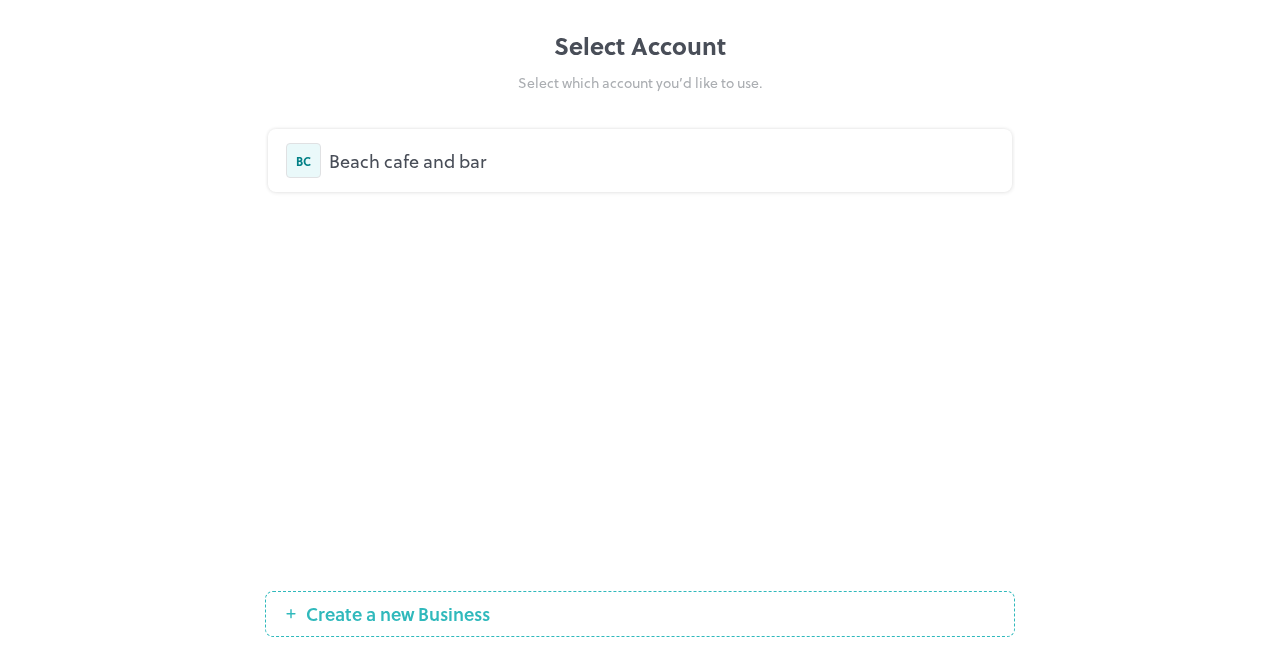 scroll, scrollTop: 0, scrollLeft: 0, axis: both 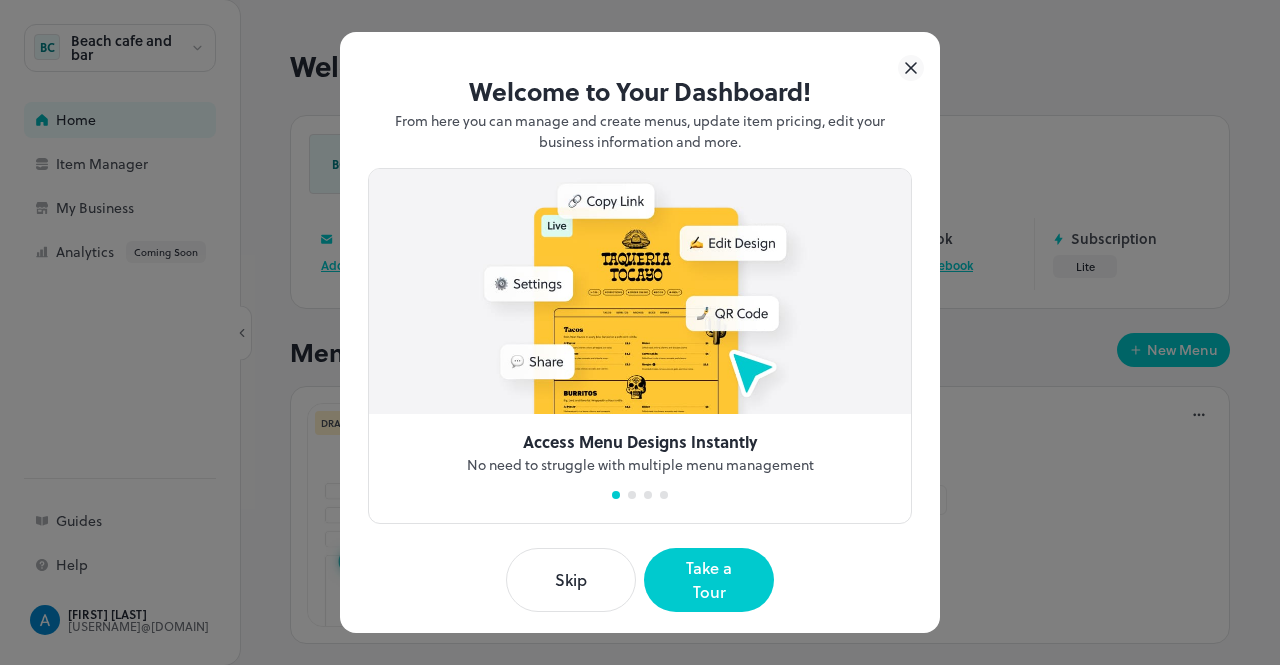 click on "Skip" at bounding box center (571, 580) 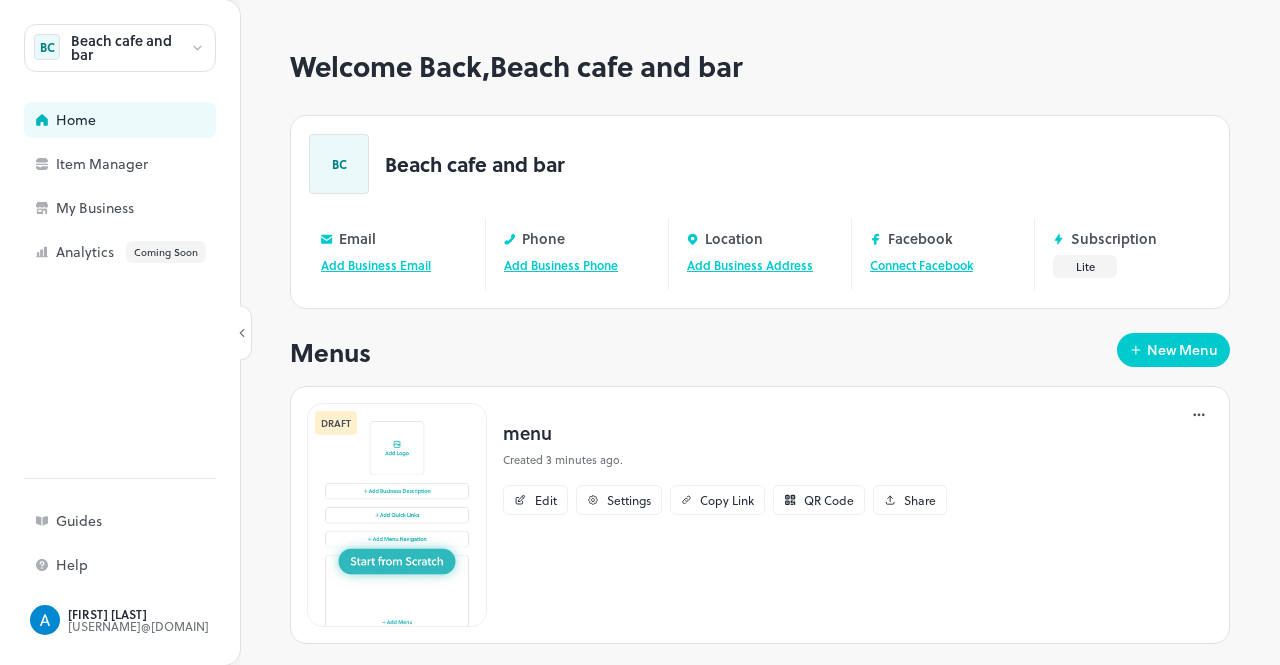scroll, scrollTop: 25, scrollLeft: 0, axis: vertical 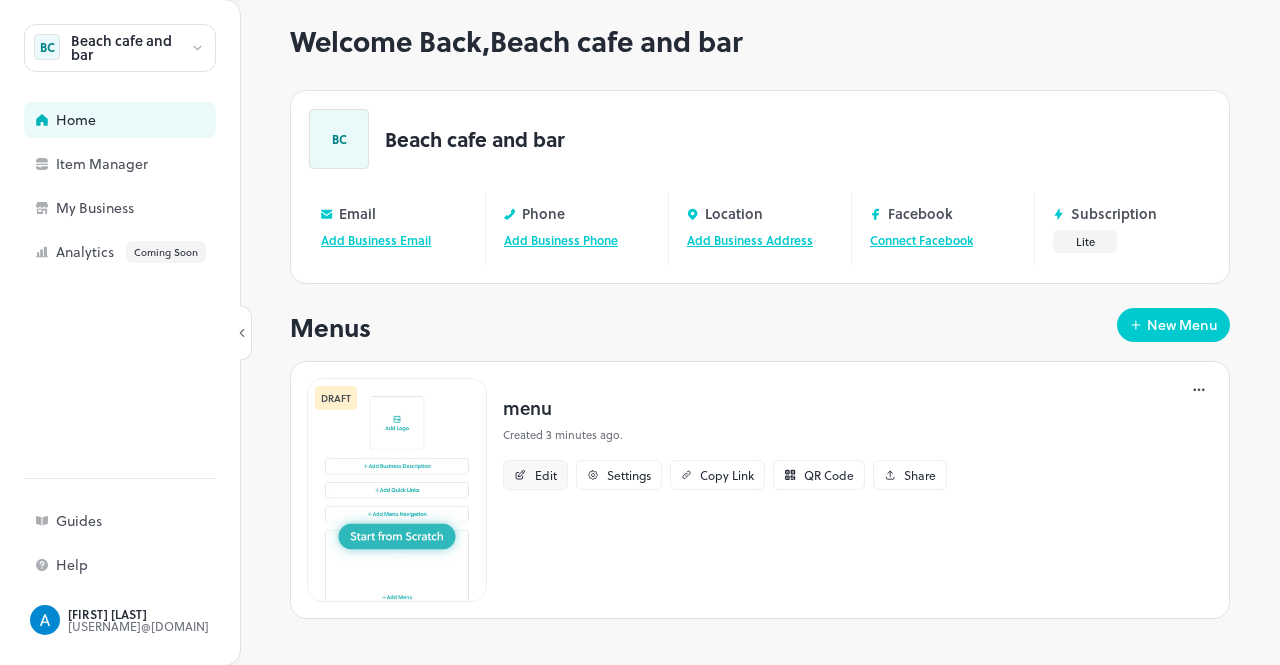 click on "Edit" at bounding box center [535, 475] 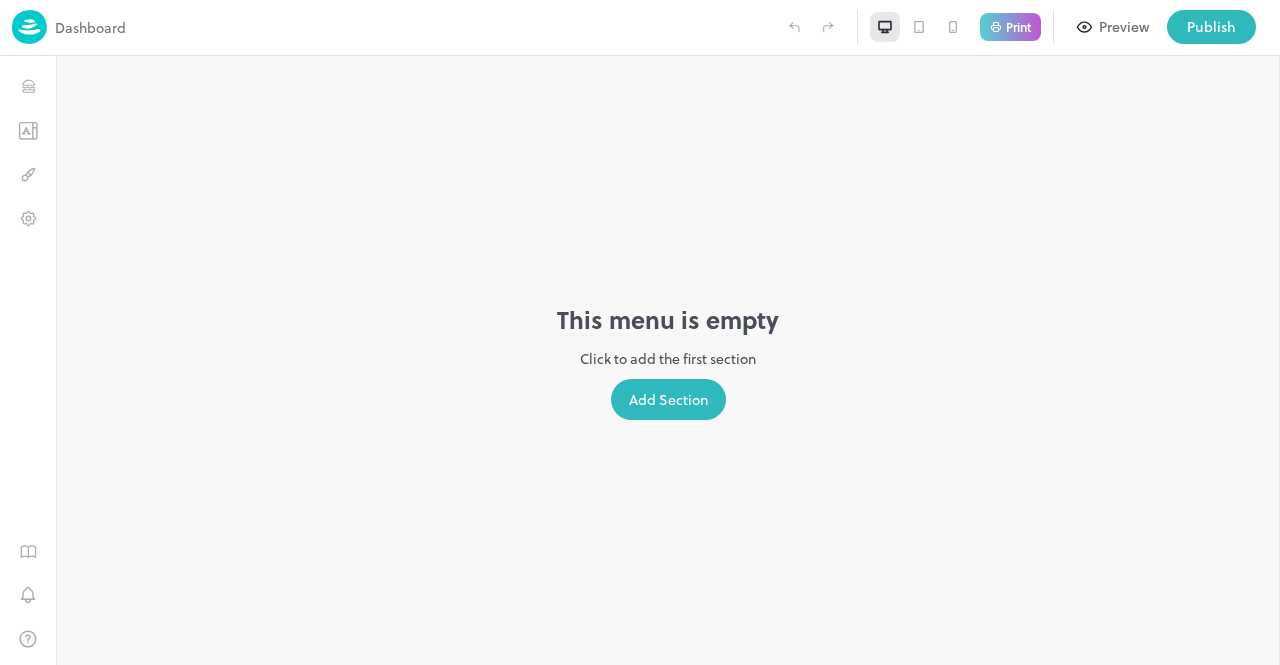 scroll, scrollTop: 0, scrollLeft: 0, axis: both 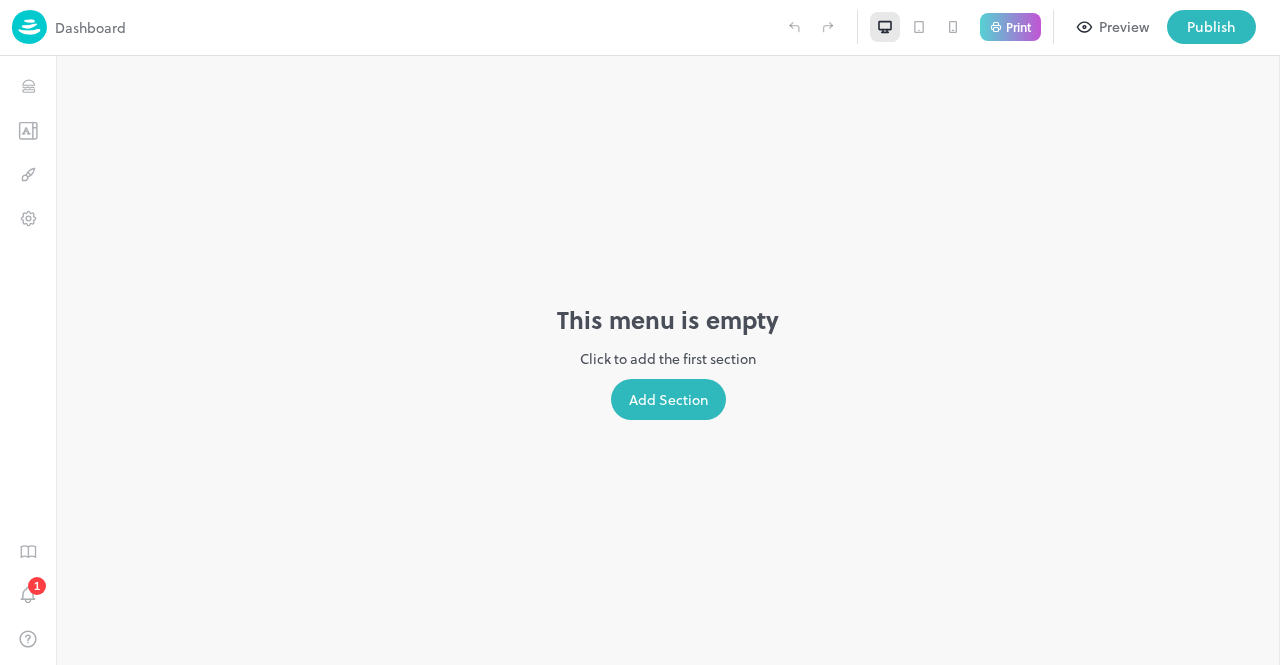 click on "Add Section" at bounding box center [668, 399] 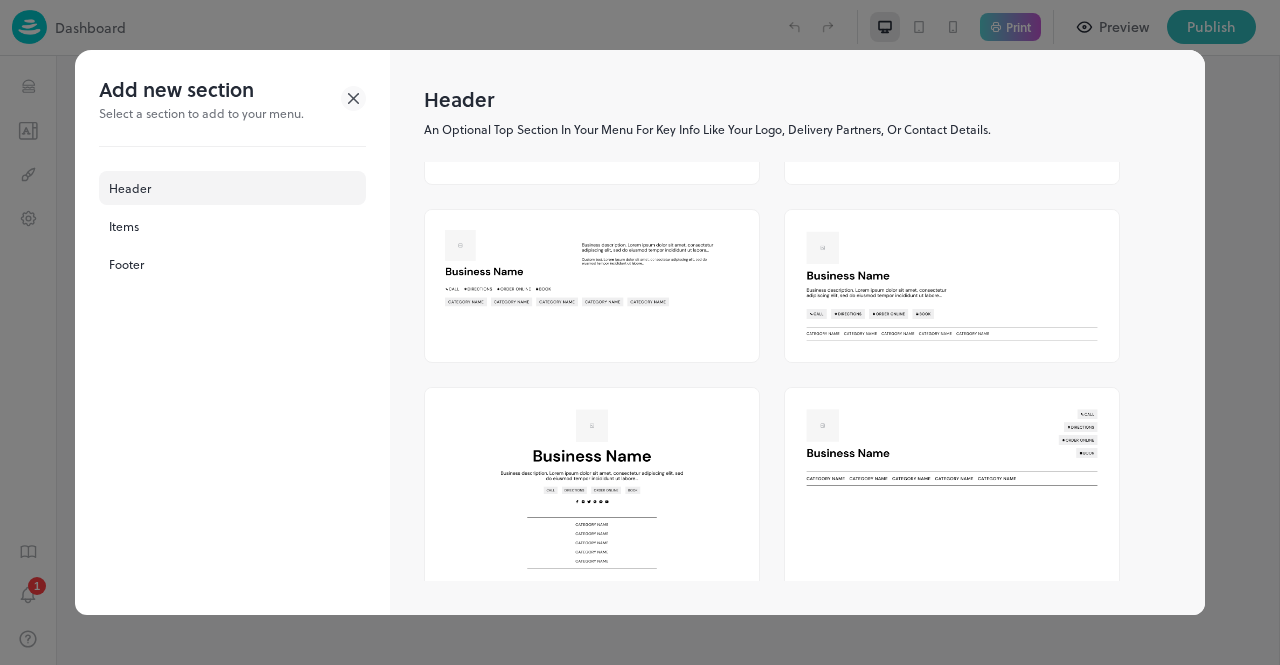 scroll, scrollTop: 0, scrollLeft: 0, axis: both 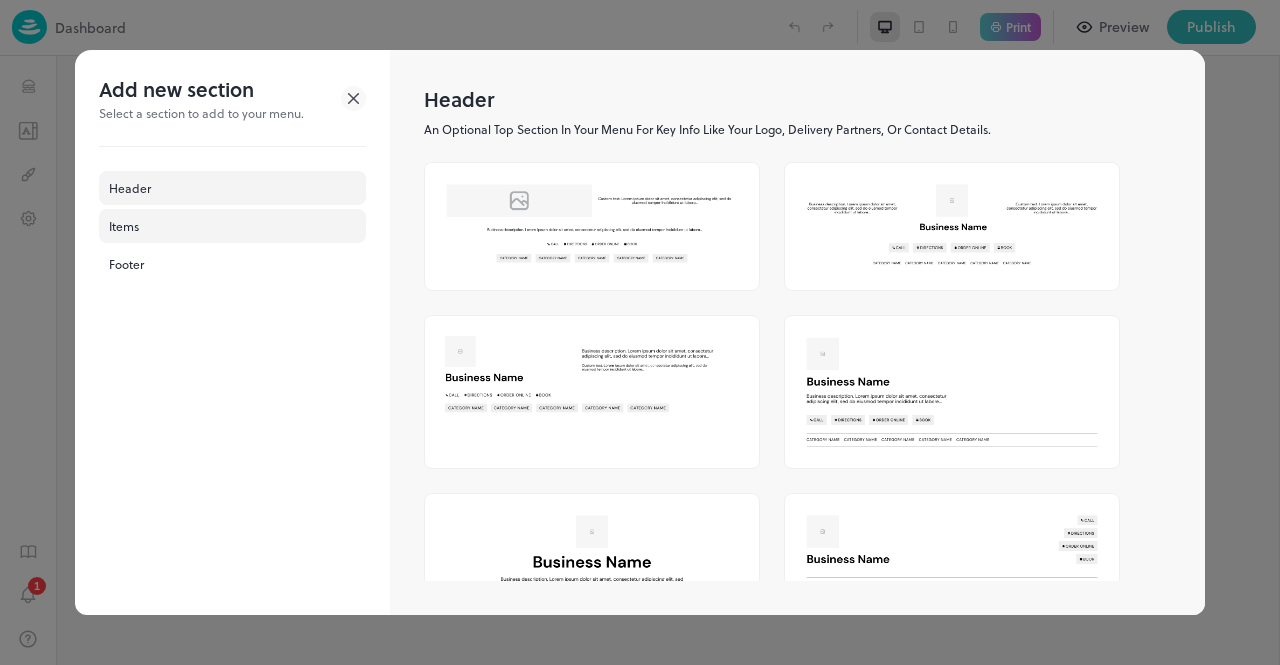 click on "Items" at bounding box center (232, 226) 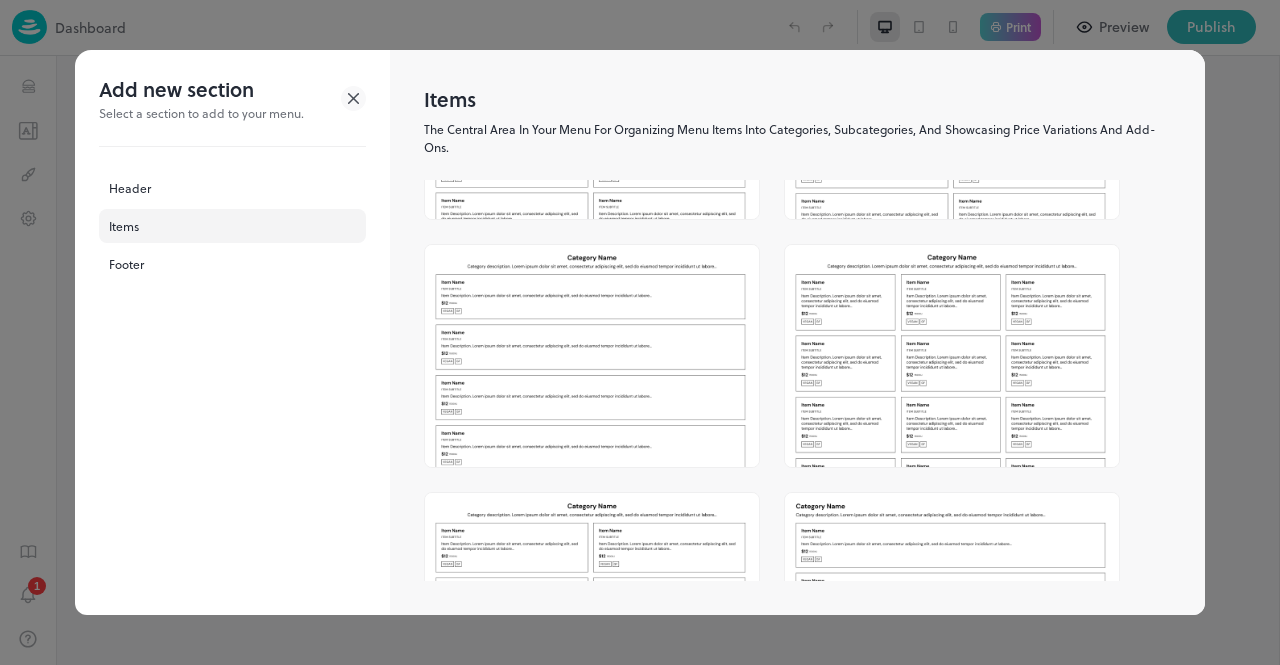 scroll, scrollTop: 302, scrollLeft: 0, axis: vertical 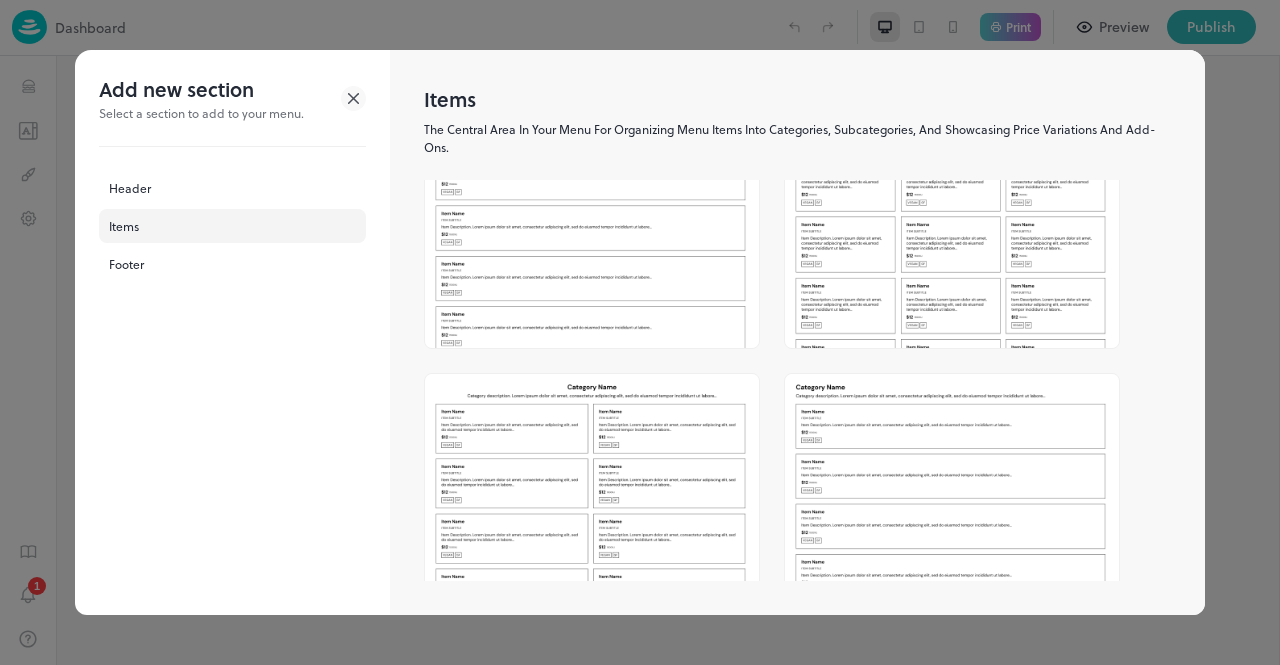 click at bounding box center (592, 484) 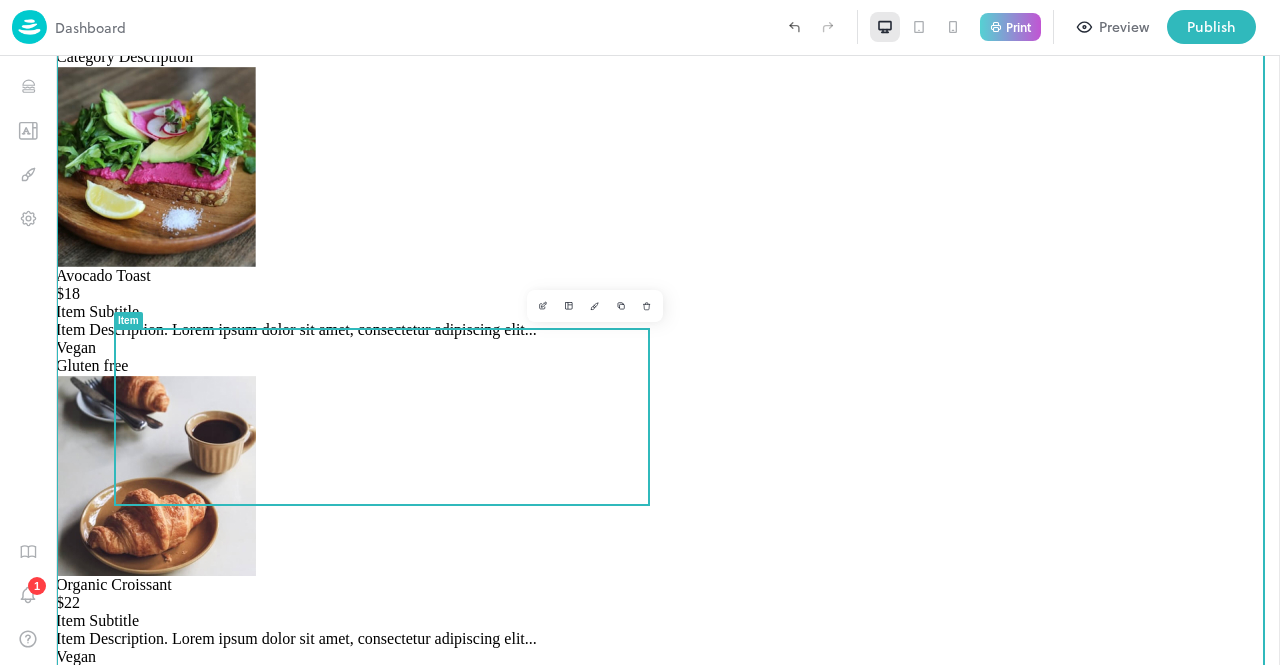 scroll, scrollTop: 0, scrollLeft: 0, axis: both 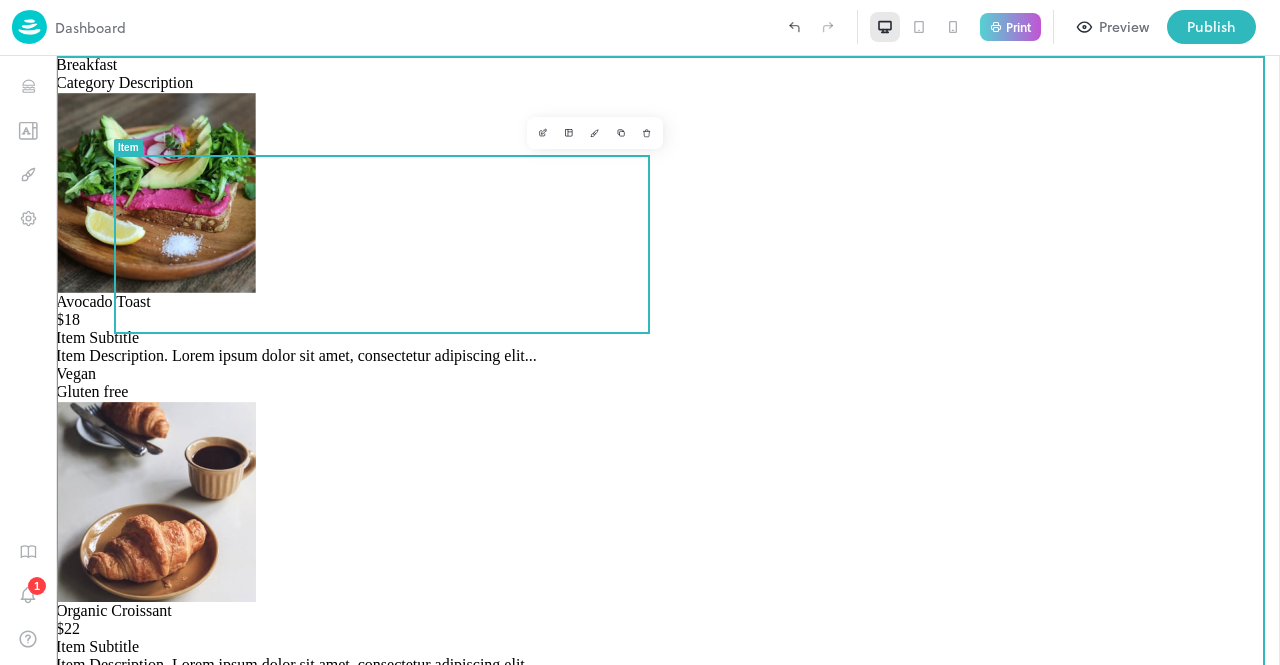 click on "Avocado Toast" at bounding box center [103, 301] 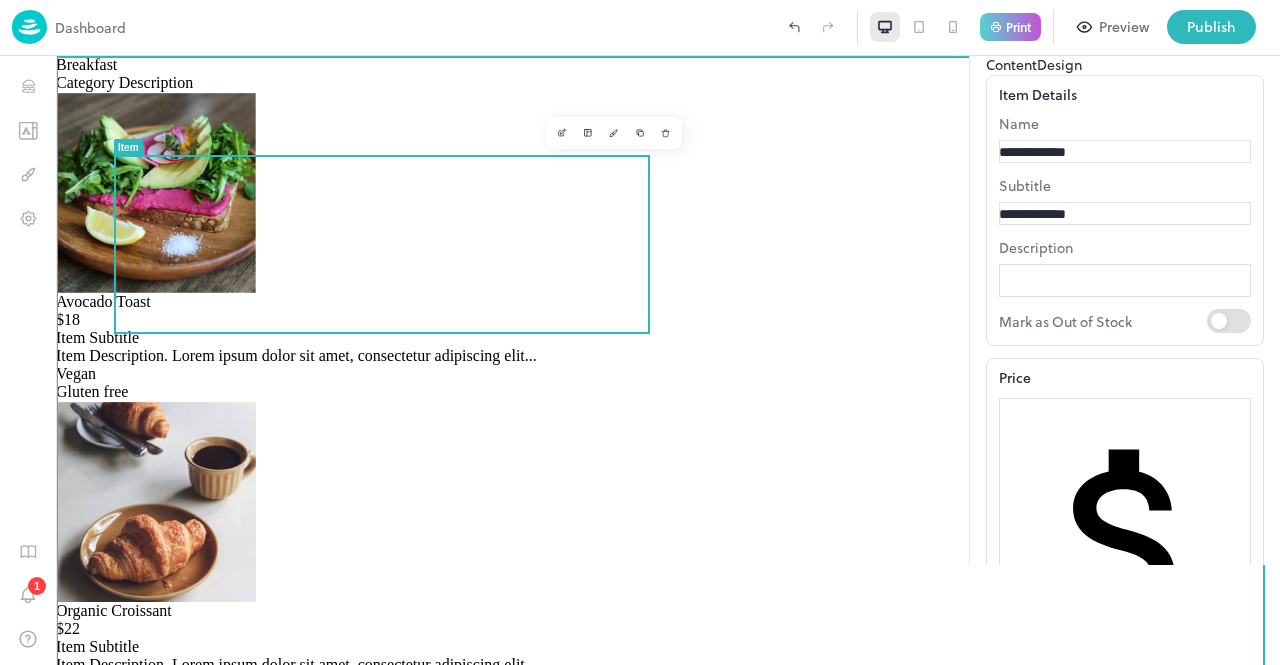 scroll, scrollTop: 0, scrollLeft: 0, axis: both 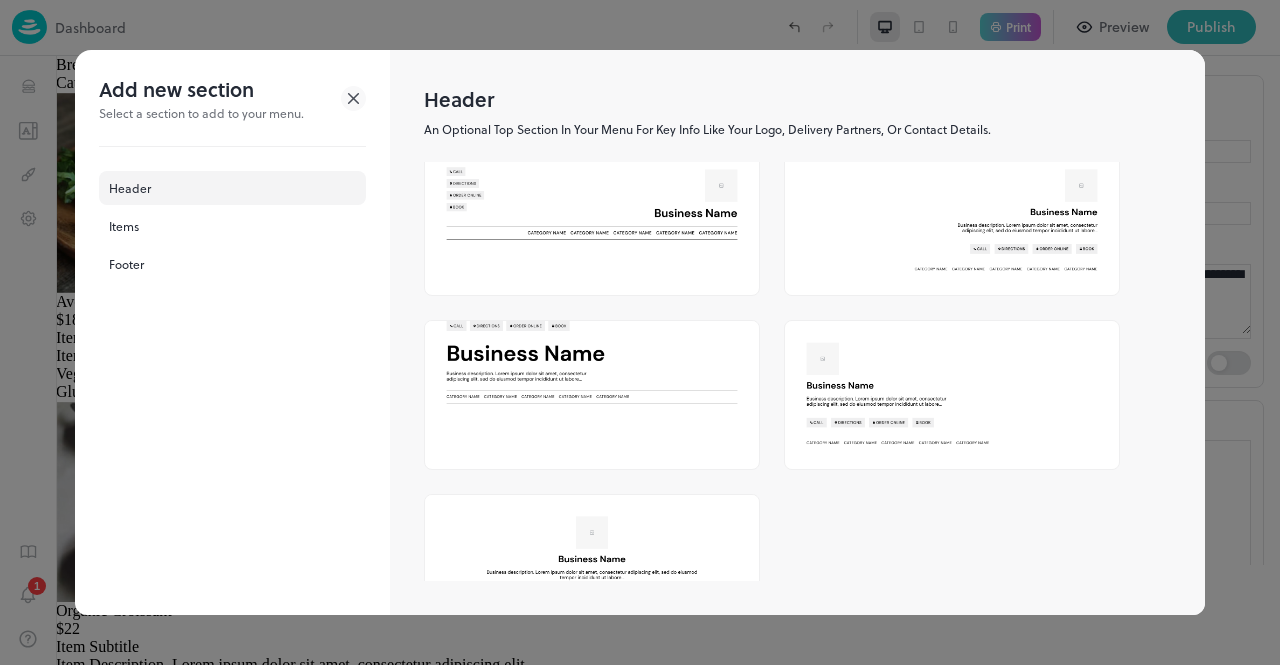 click on "Header Items Footer" at bounding box center (232, 226) 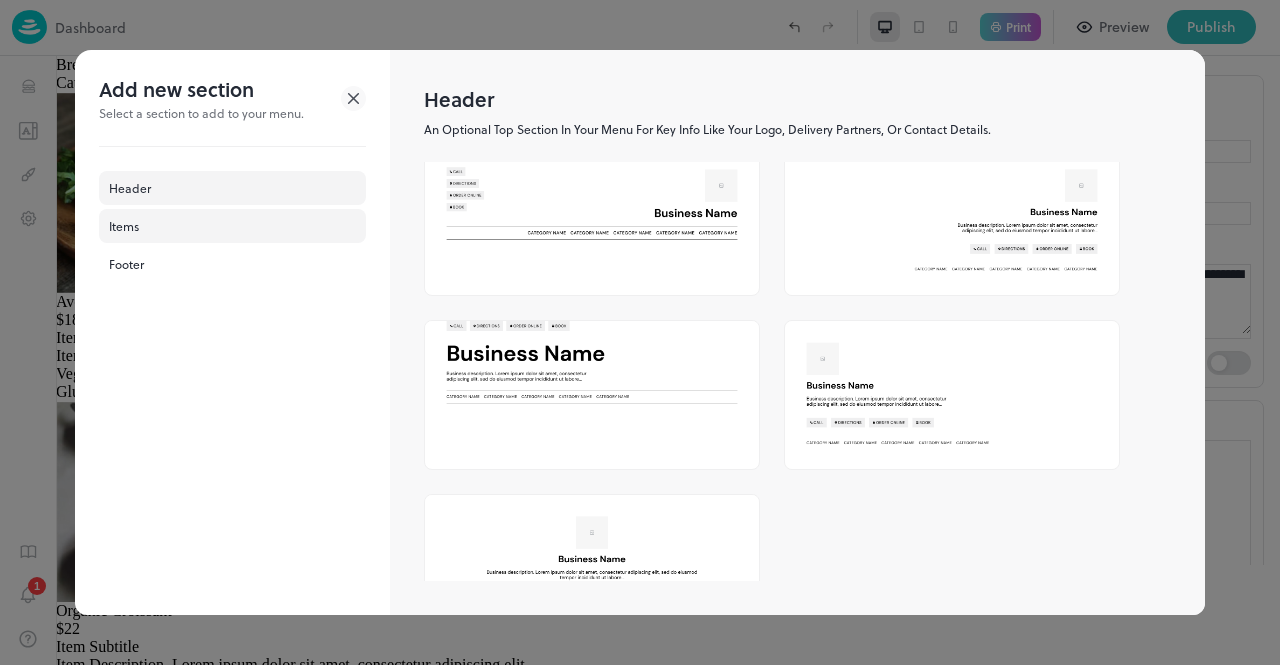 click on "Items" at bounding box center [232, 226] 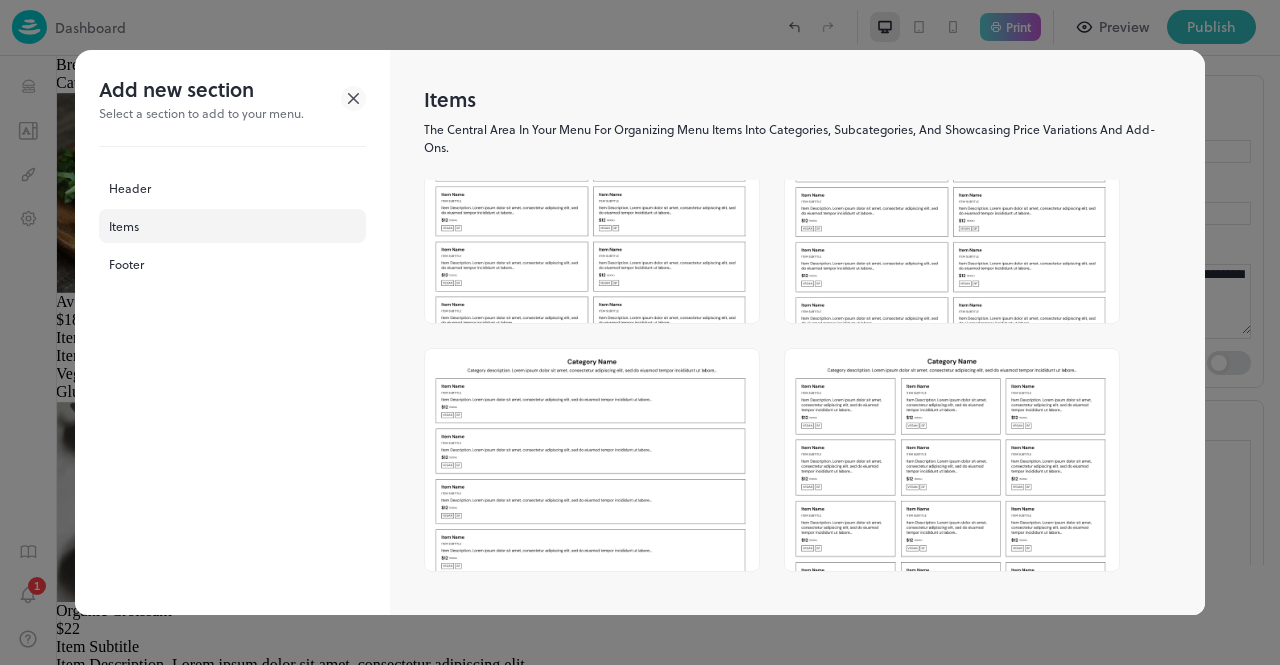 scroll, scrollTop: 302, scrollLeft: 0, axis: vertical 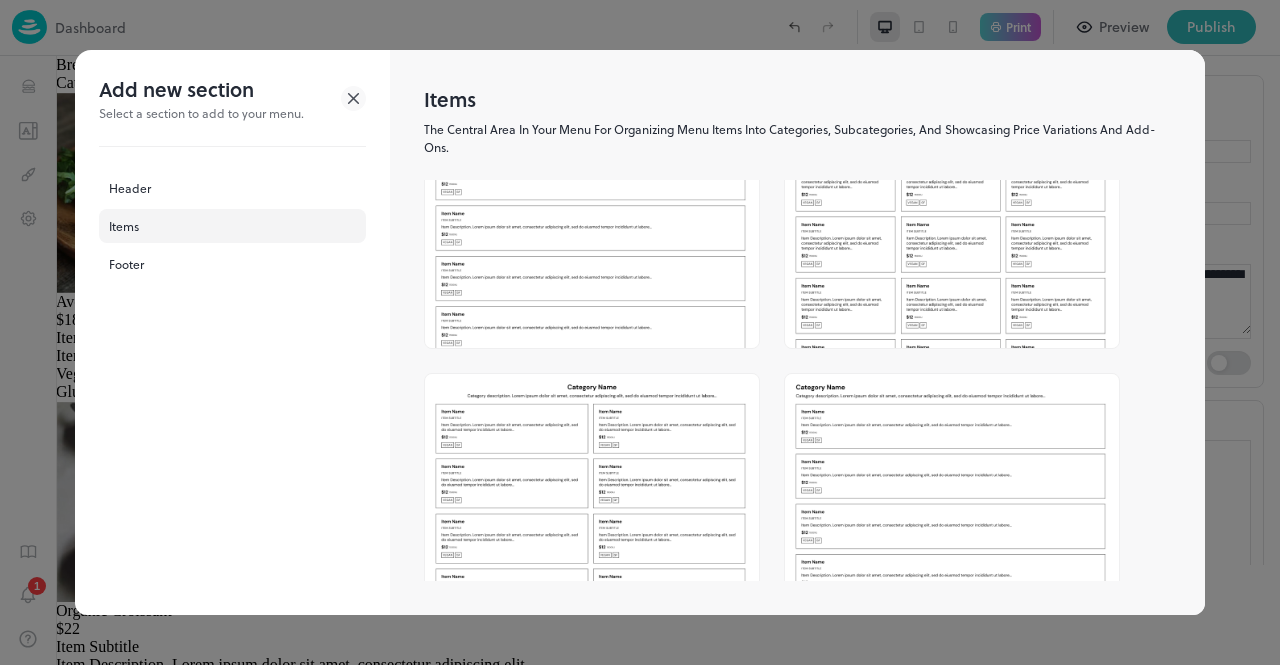 click at bounding box center (952, 236) 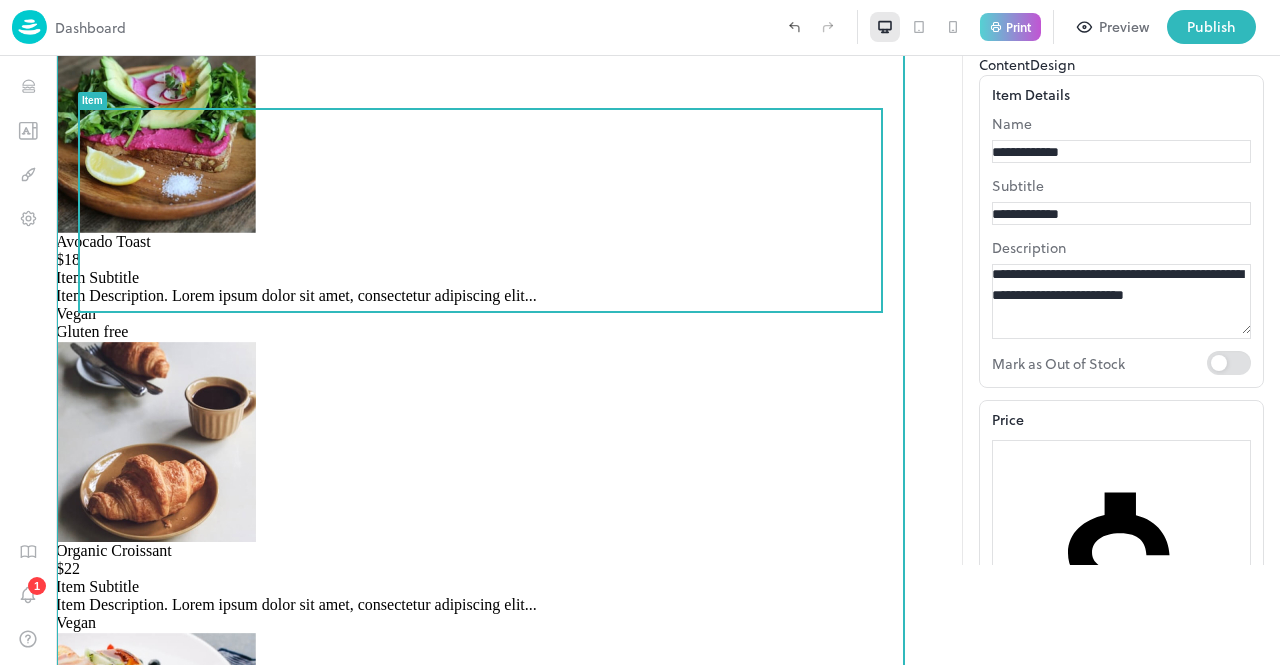 scroll, scrollTop: 1858, scrollLeft: 0, axis: vertical 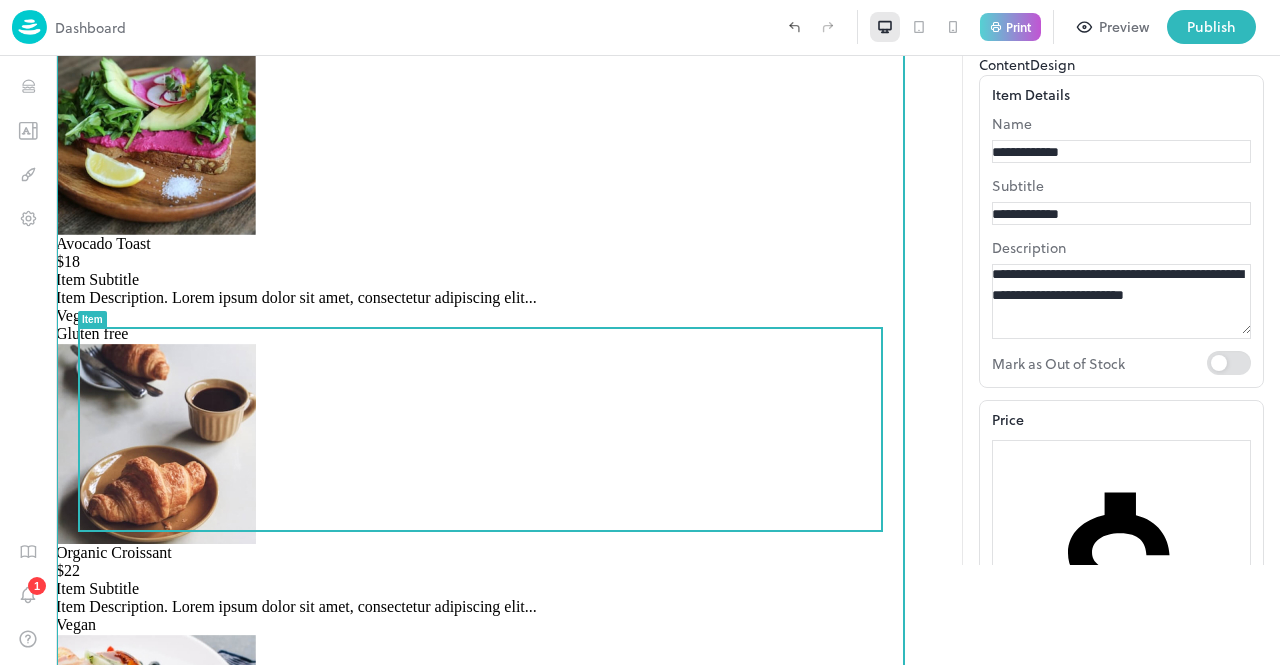click at bounding box center [156, 1025] 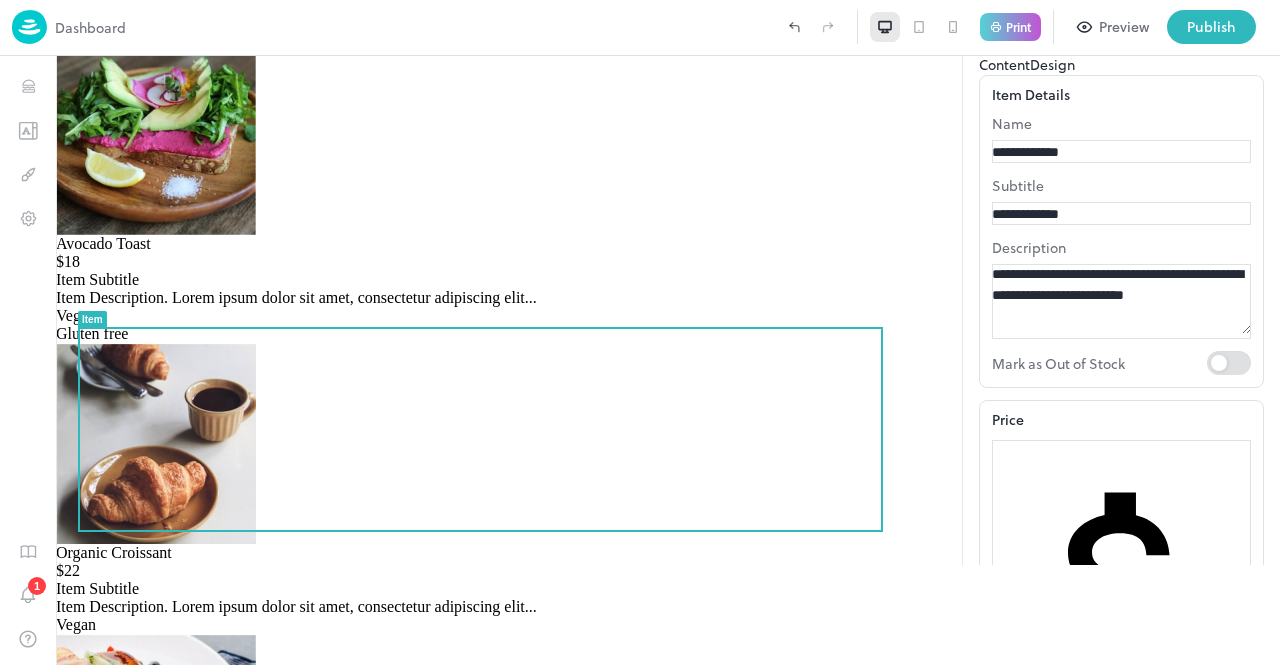 scroll, scrollTop: 0, scrollLeft: 0, axis: both 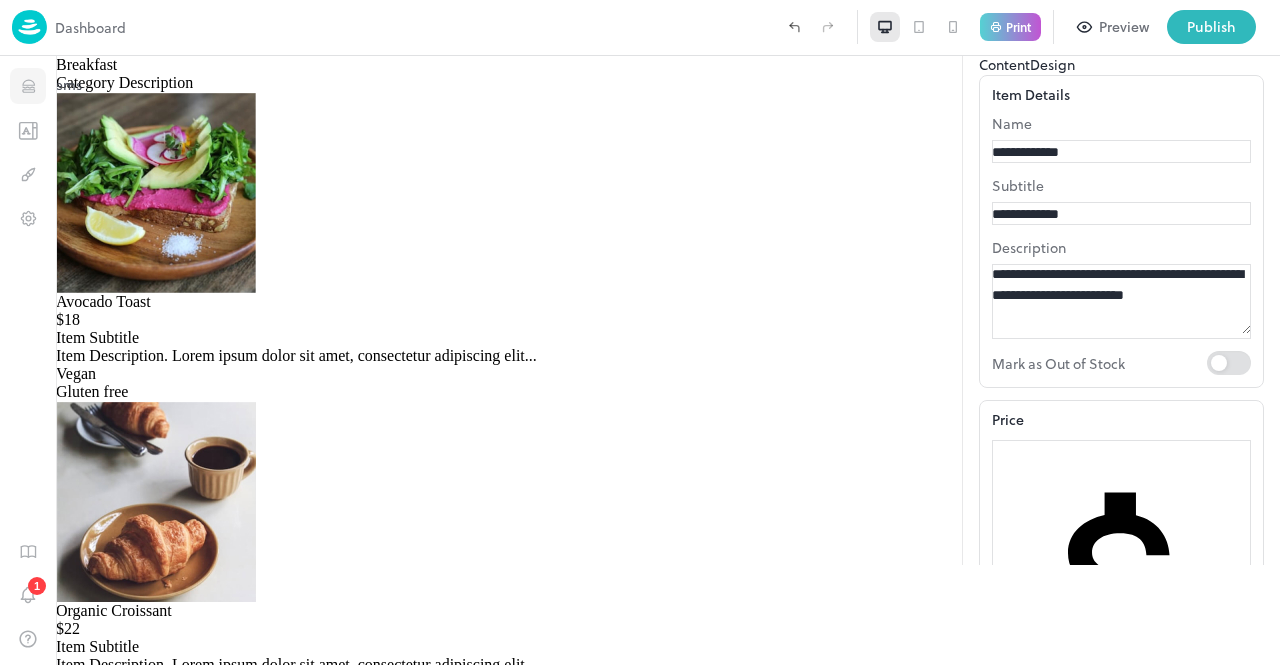 click 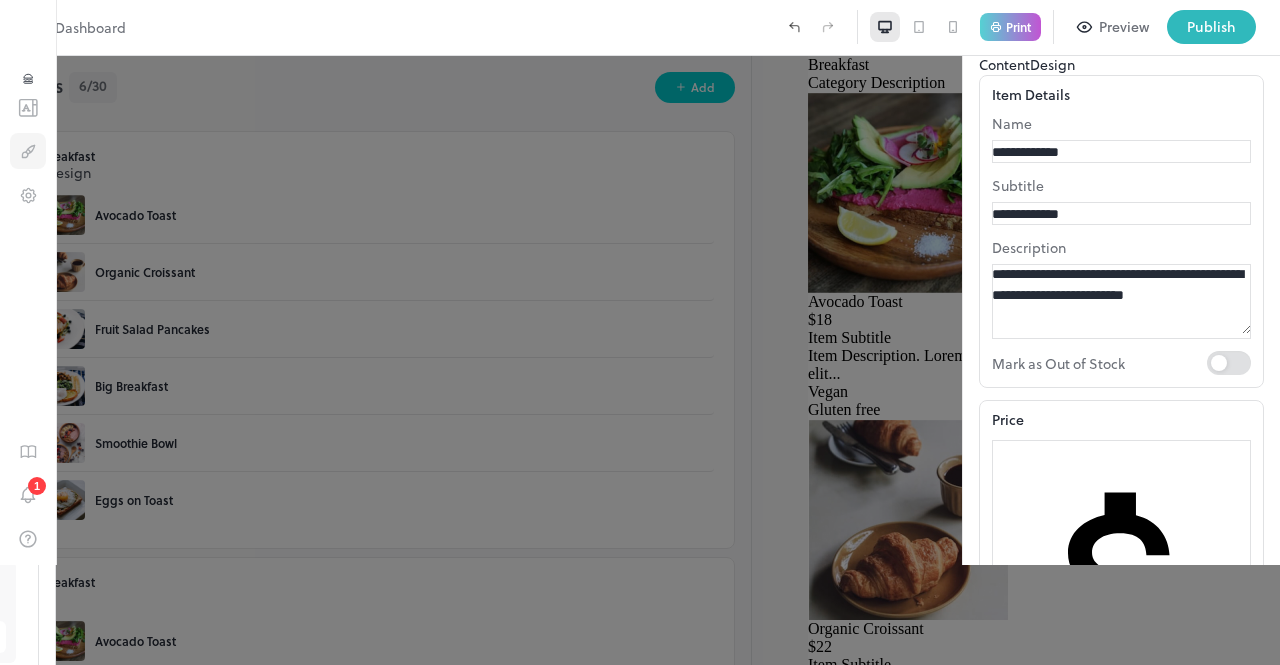 click at bounding box center (28, 151) 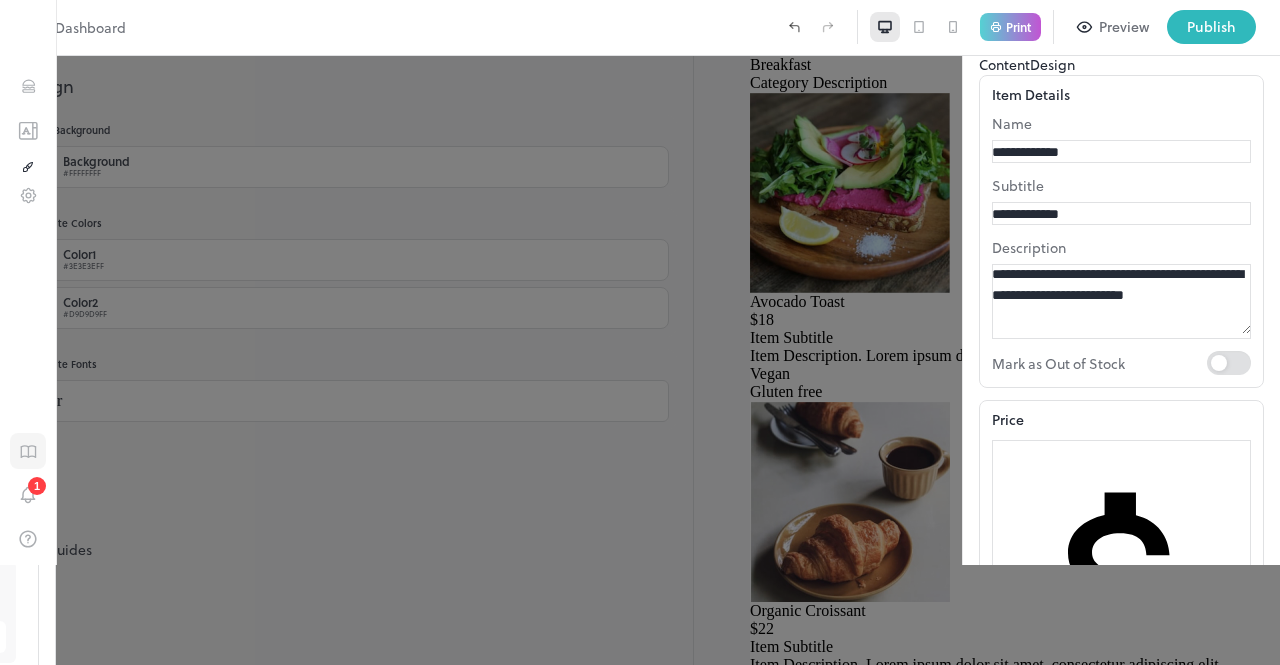 click 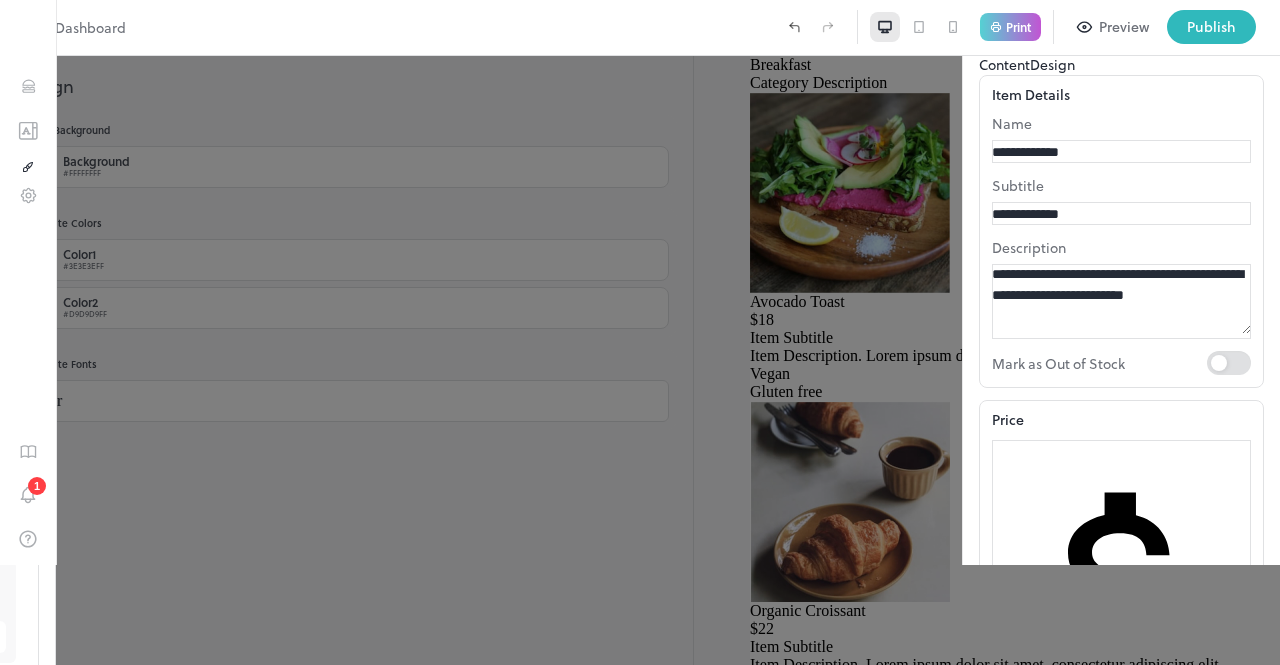 click on "Editing & Styling Elements" at bounding box center [640, 802] 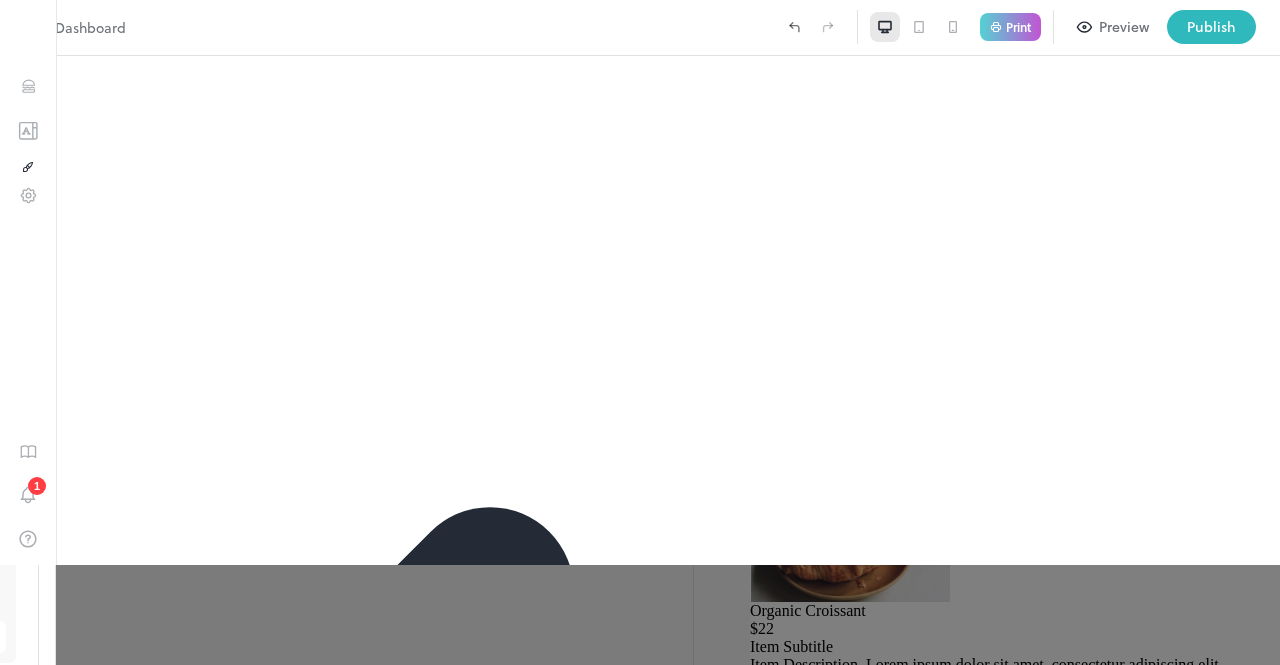 click on "Done" at bounding box center [48, 738] 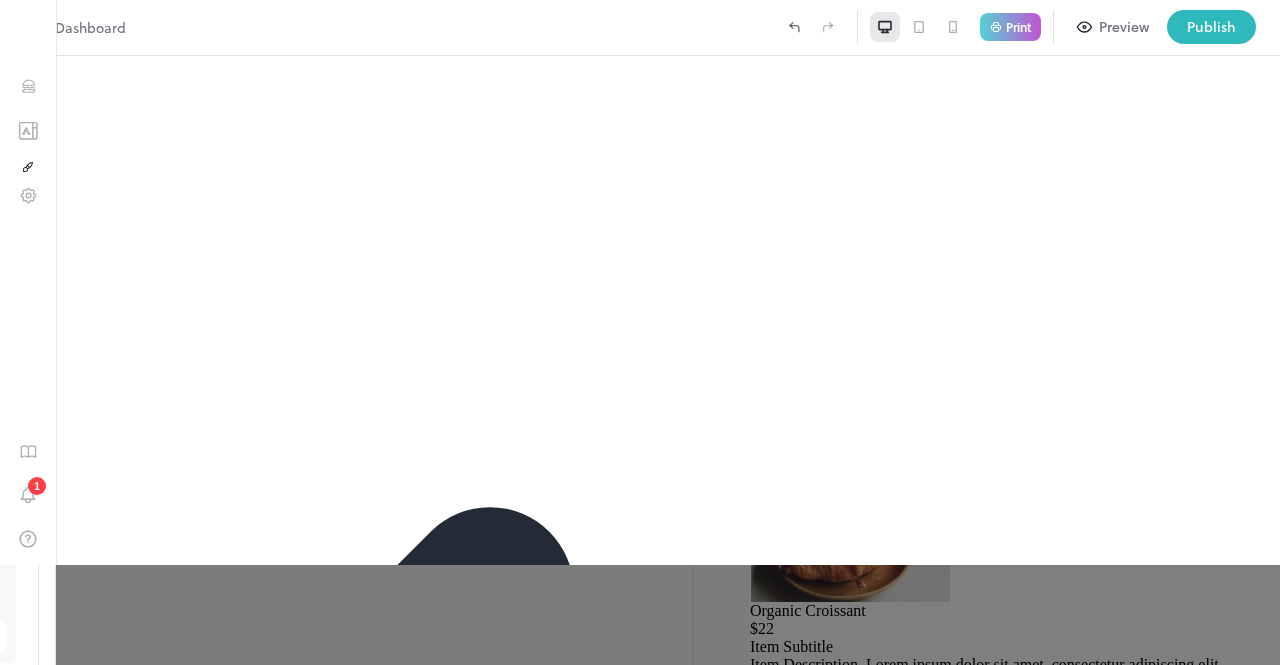 click on "Dashboard" at bounding box center (69, 27) 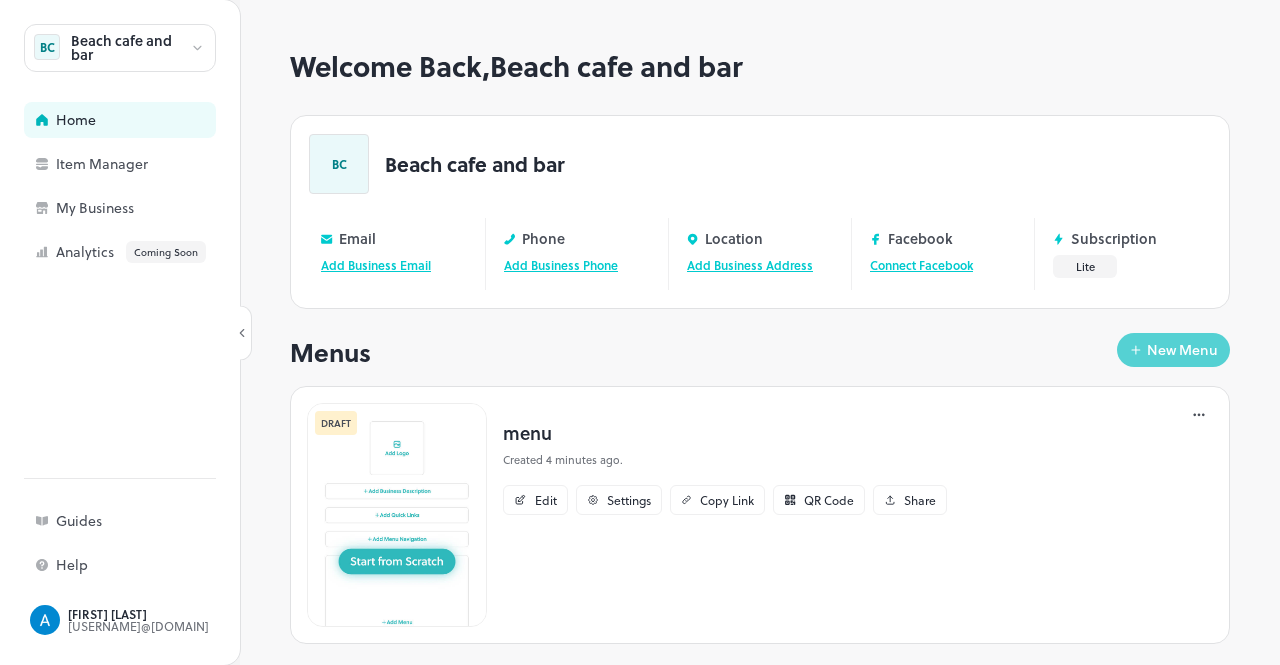 click on "New Menu" at bounding box center (1173, 350) 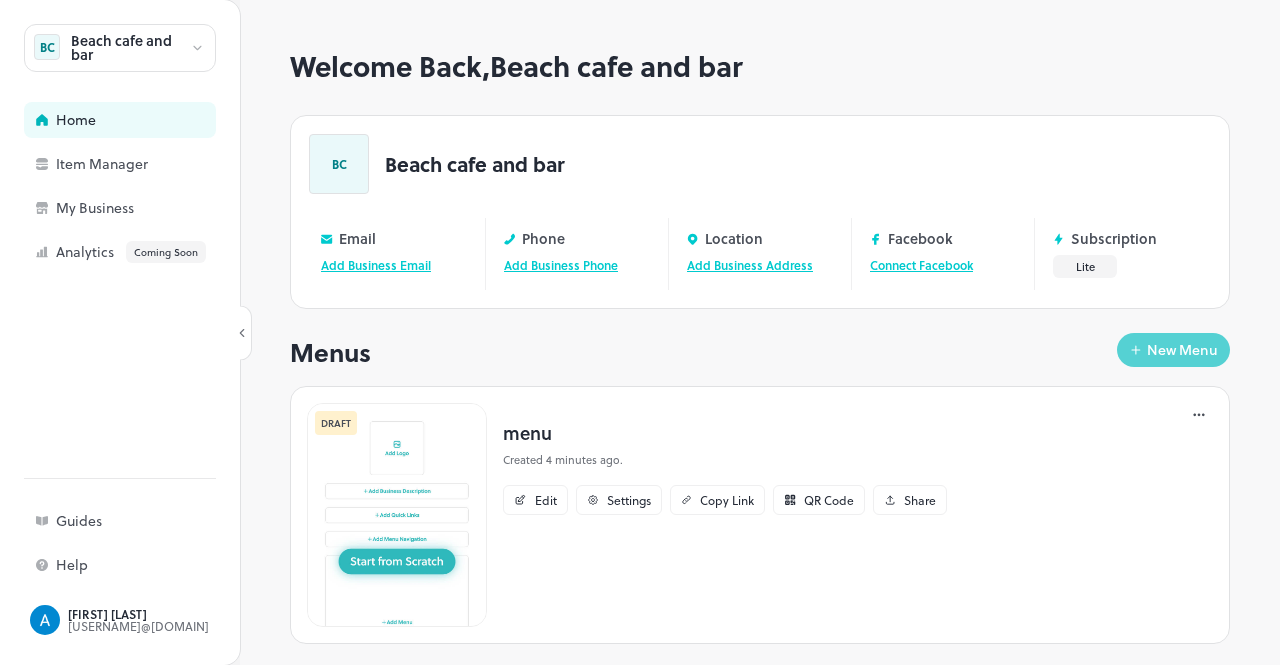 click on "New Menu" at bounding box center (1182, 350) 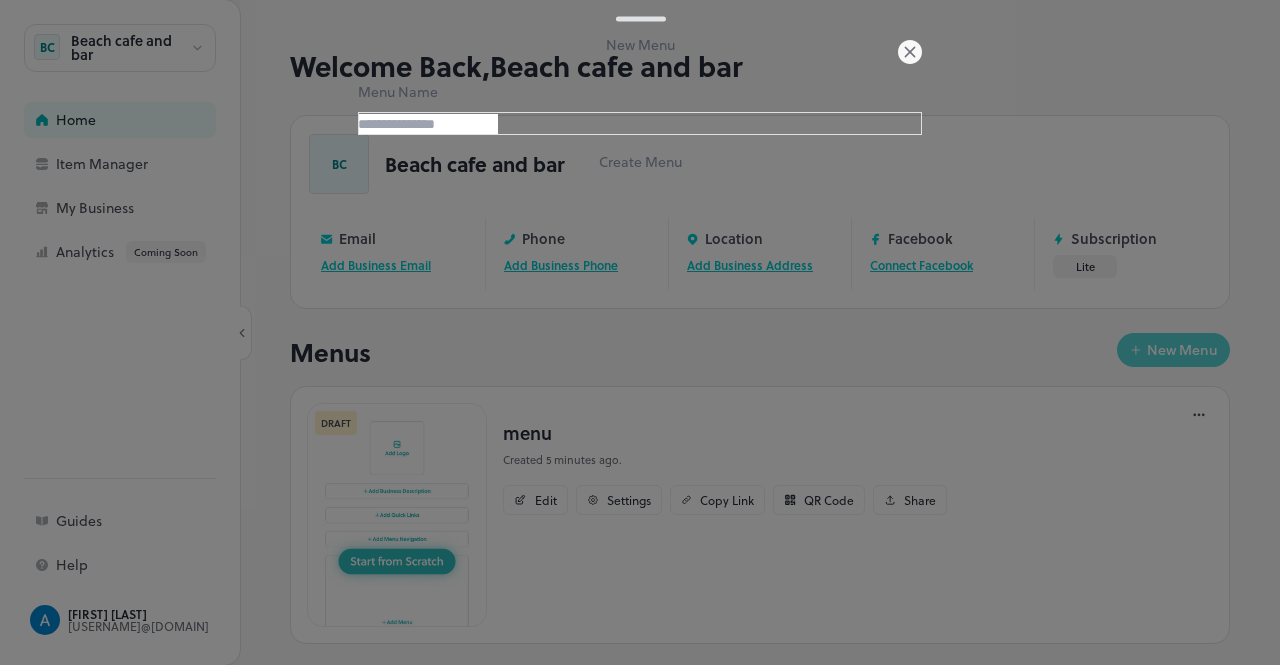 click at bounding box center (640, 332) 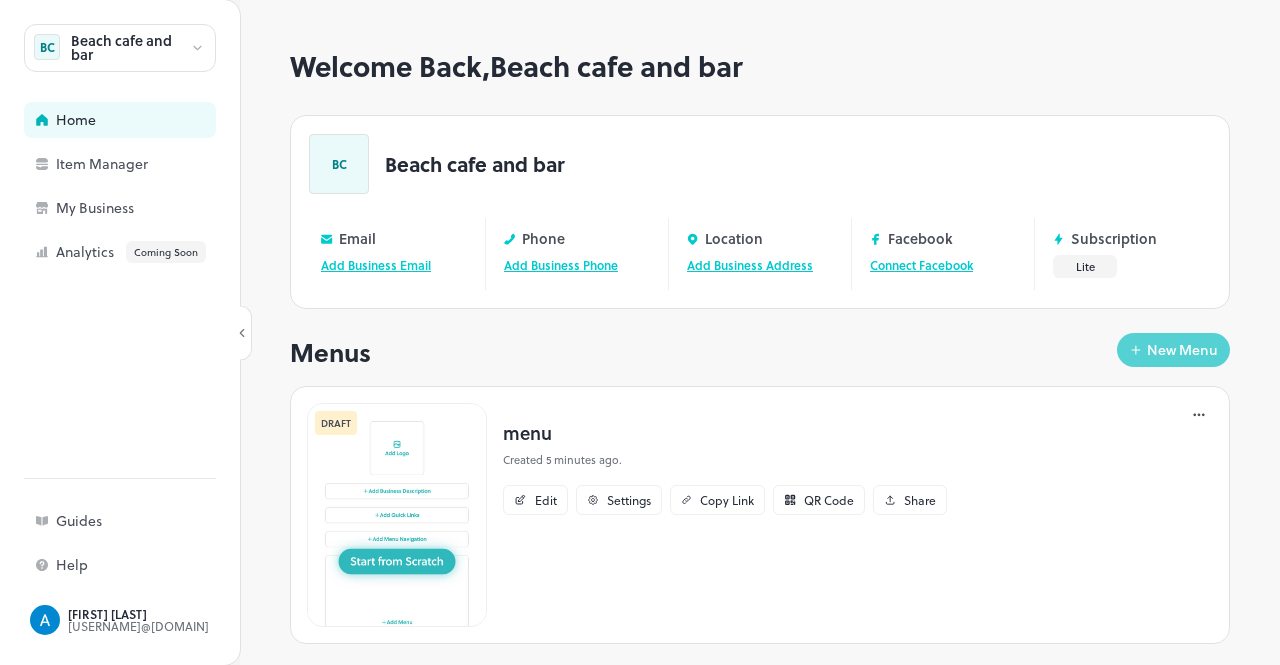 click on "New Menu" at bounding box center [1182, 350] 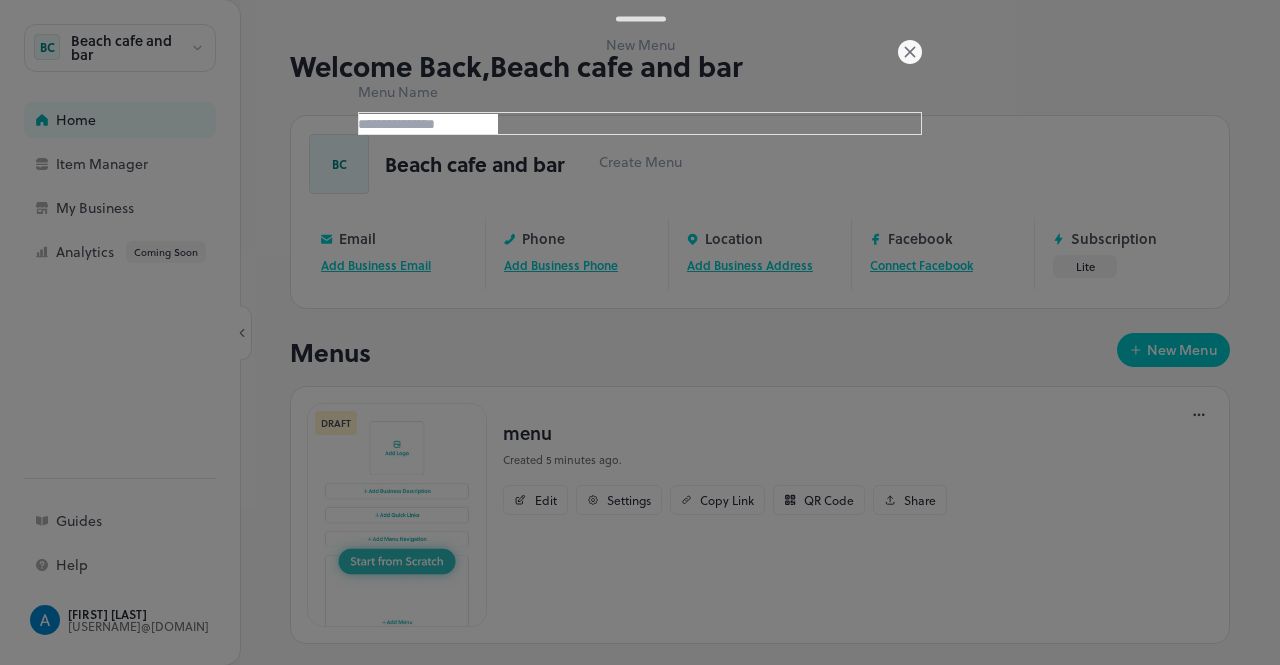 click on "Create Menu" at bounding box center [640, 161] 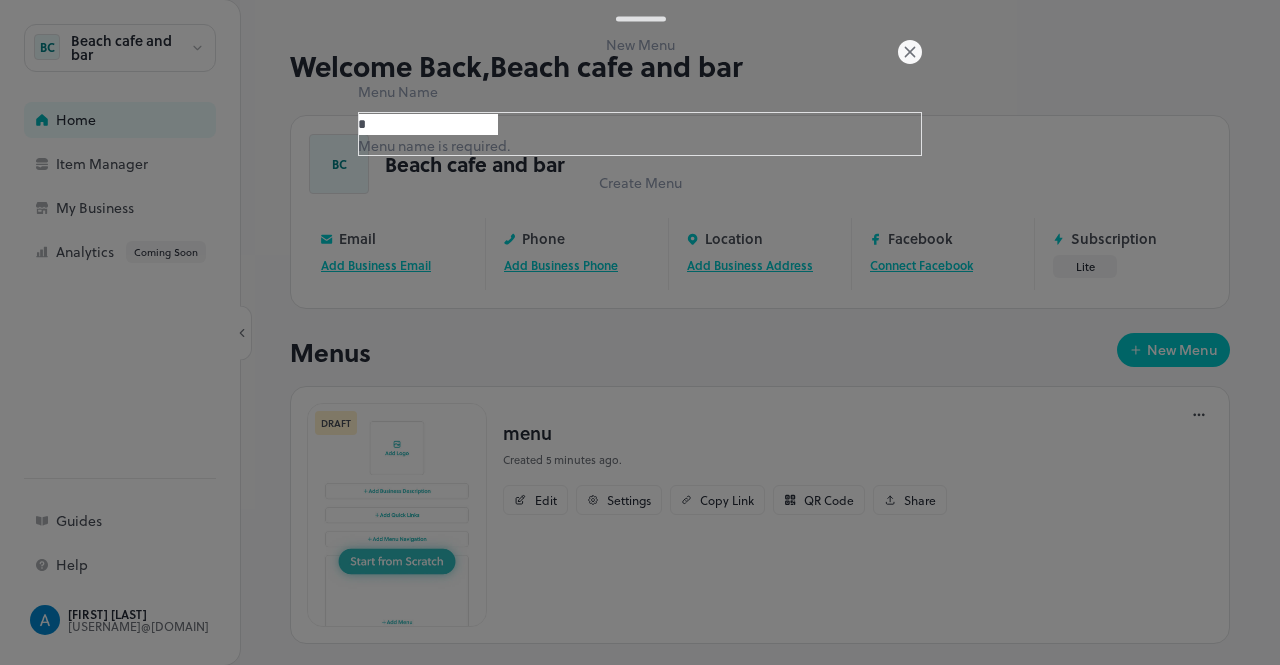 type on "*" 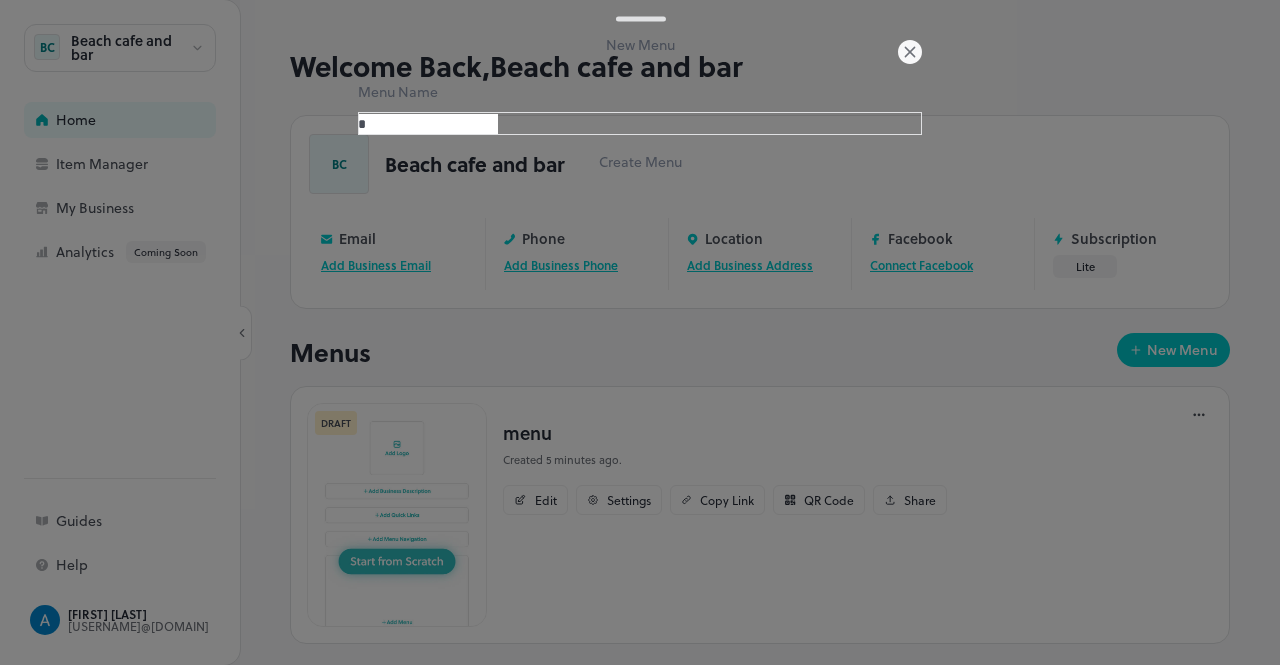 click on "Create Menu" at bounding box center (640, 161) 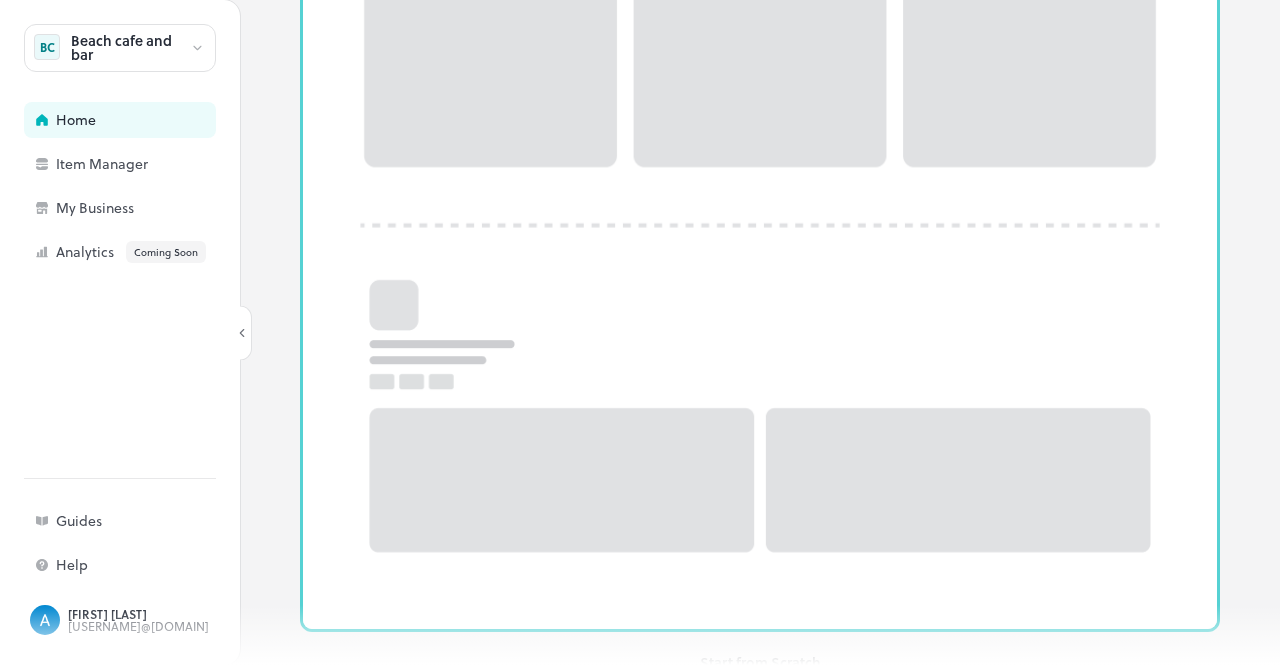 scroll, scrollTop: 701, scrollLeft: 0, axis: vertical 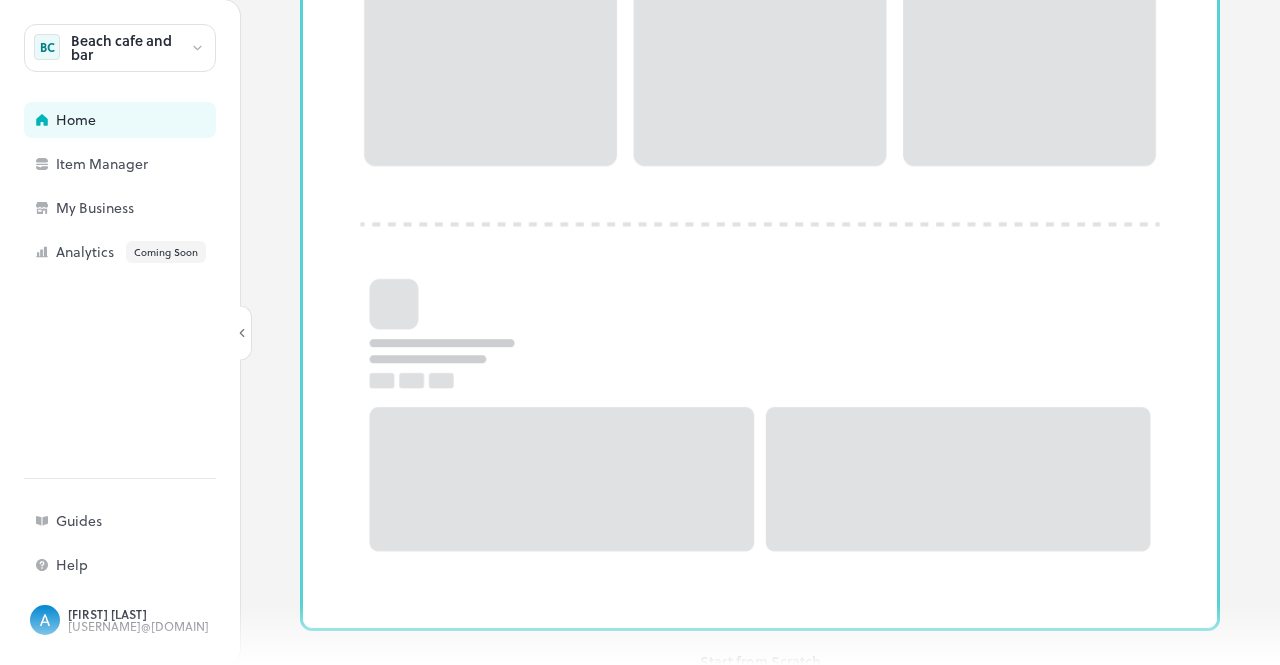 click on "Use Template" at bounding box center (760, 20067) 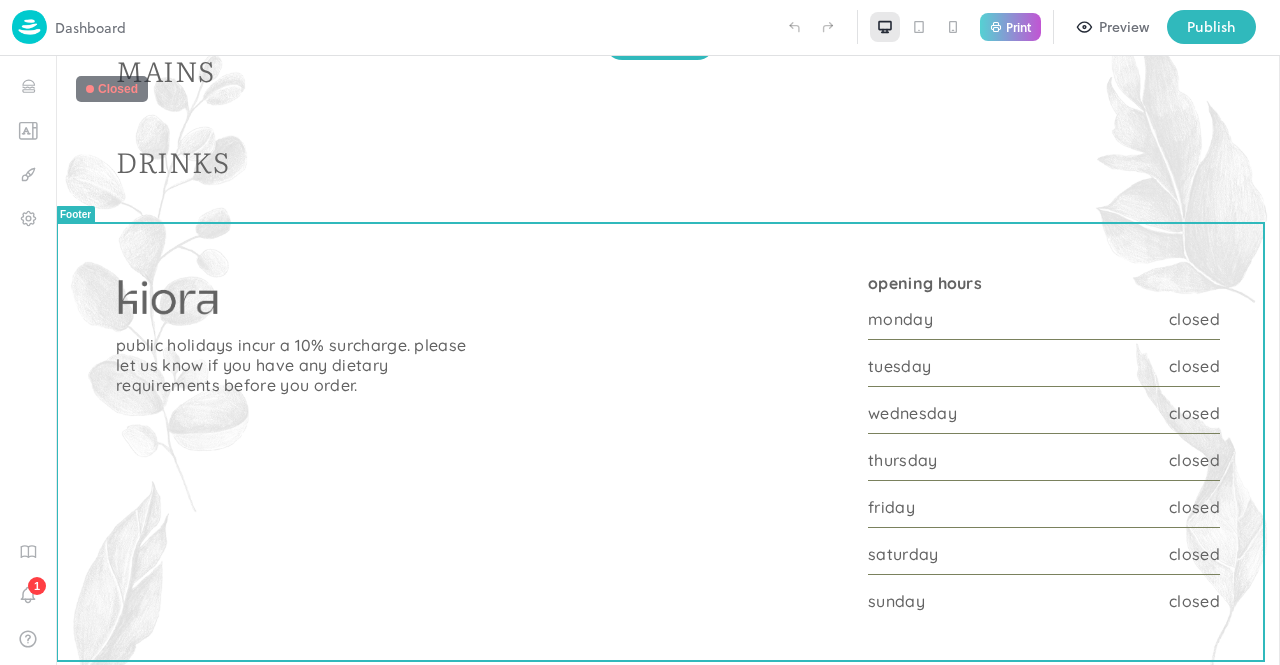 scroll, scrollTop: 0, scrollLeft: 0, axis: both 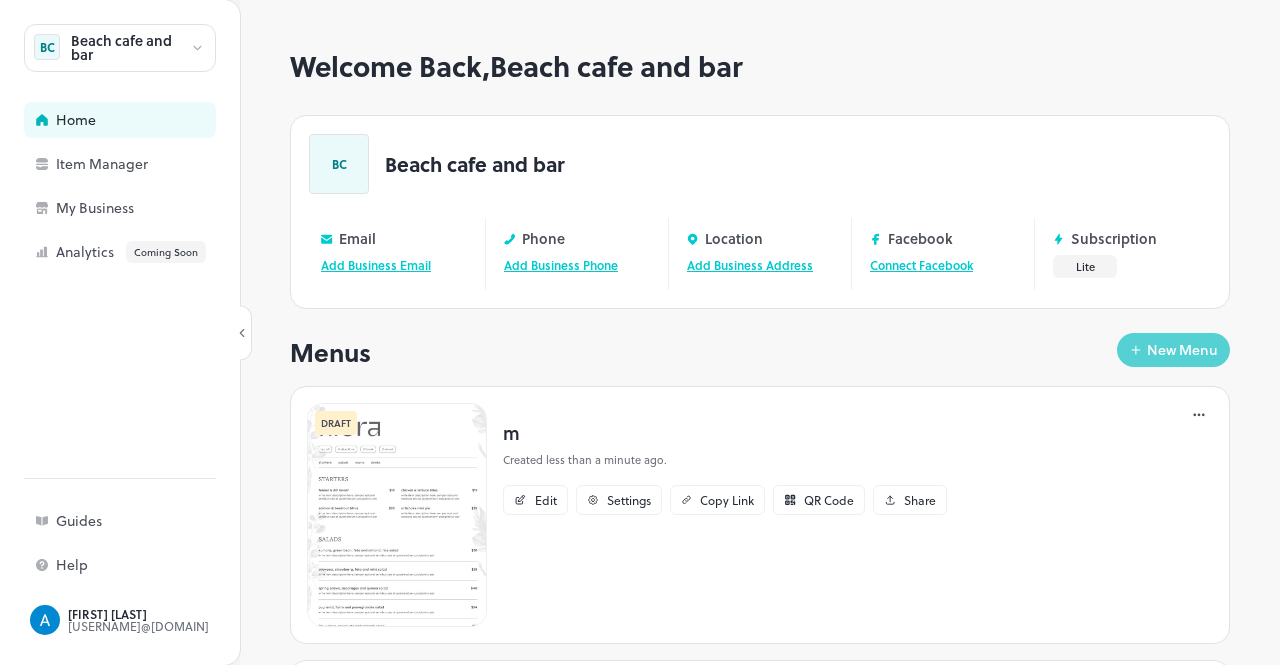 click on "New Menu" at bounding box center (1182, 350) 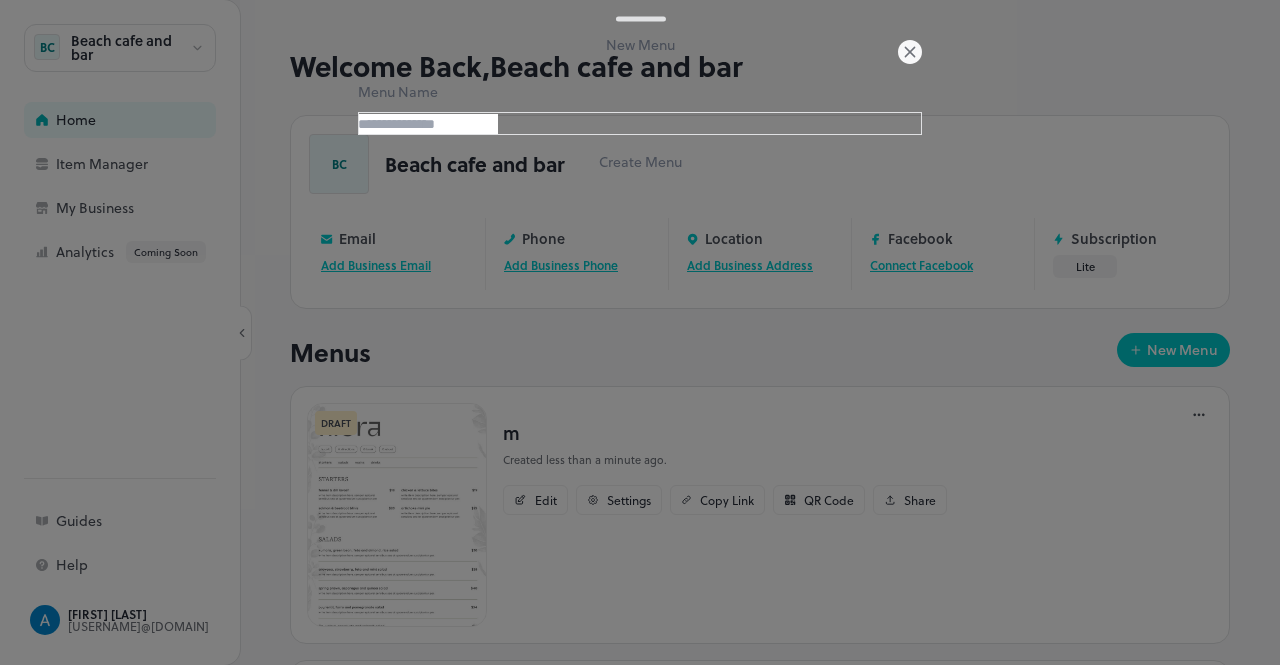 click at bounding box center (428, 124) 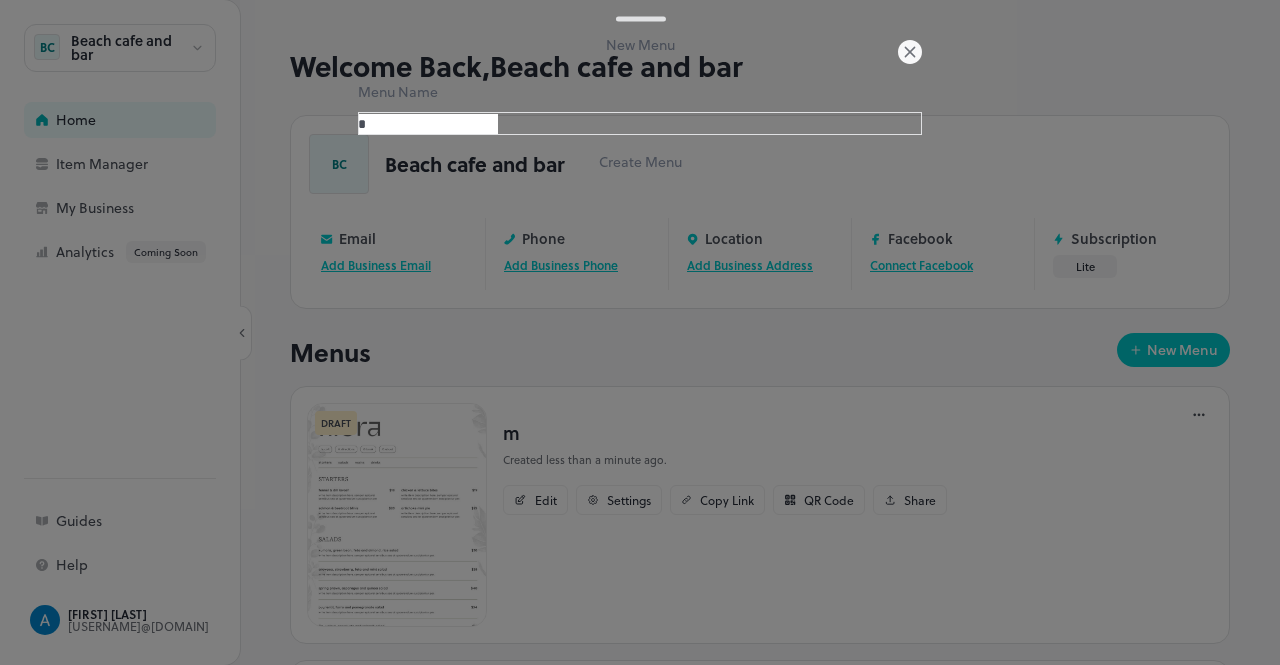 click on "Create Menu" at bounding box center [640, 161] 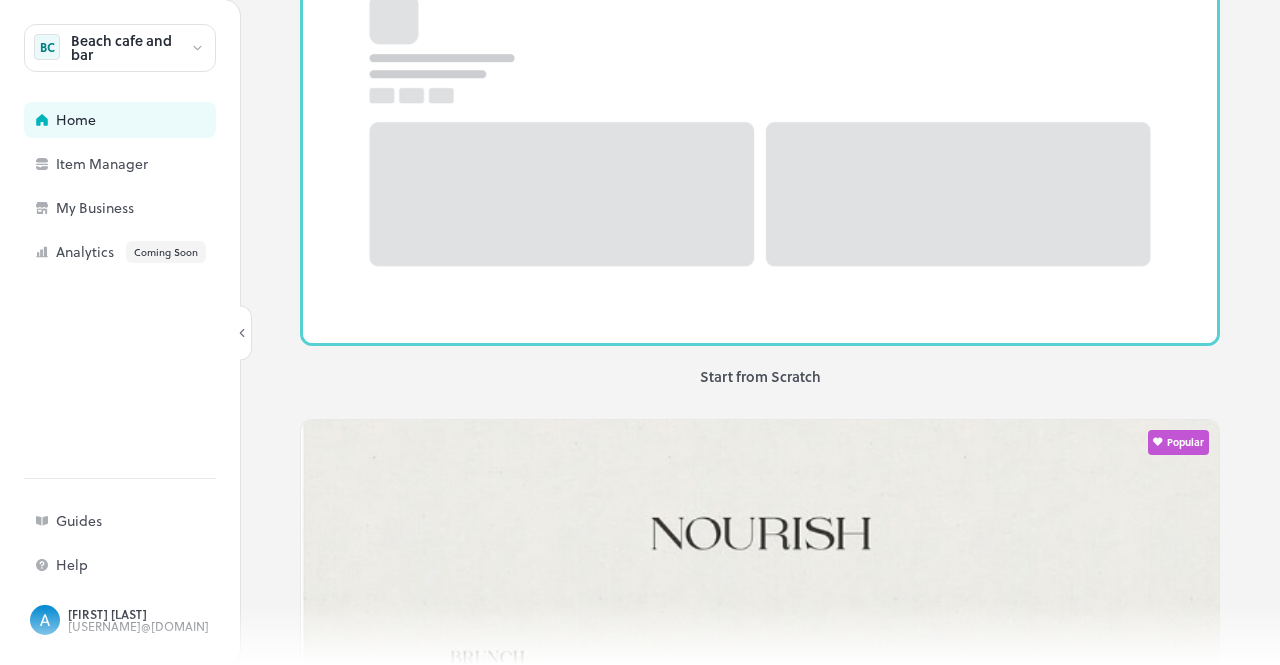 scroll, scrollTop: 1009, scrollLeft: 0, axis: vertical 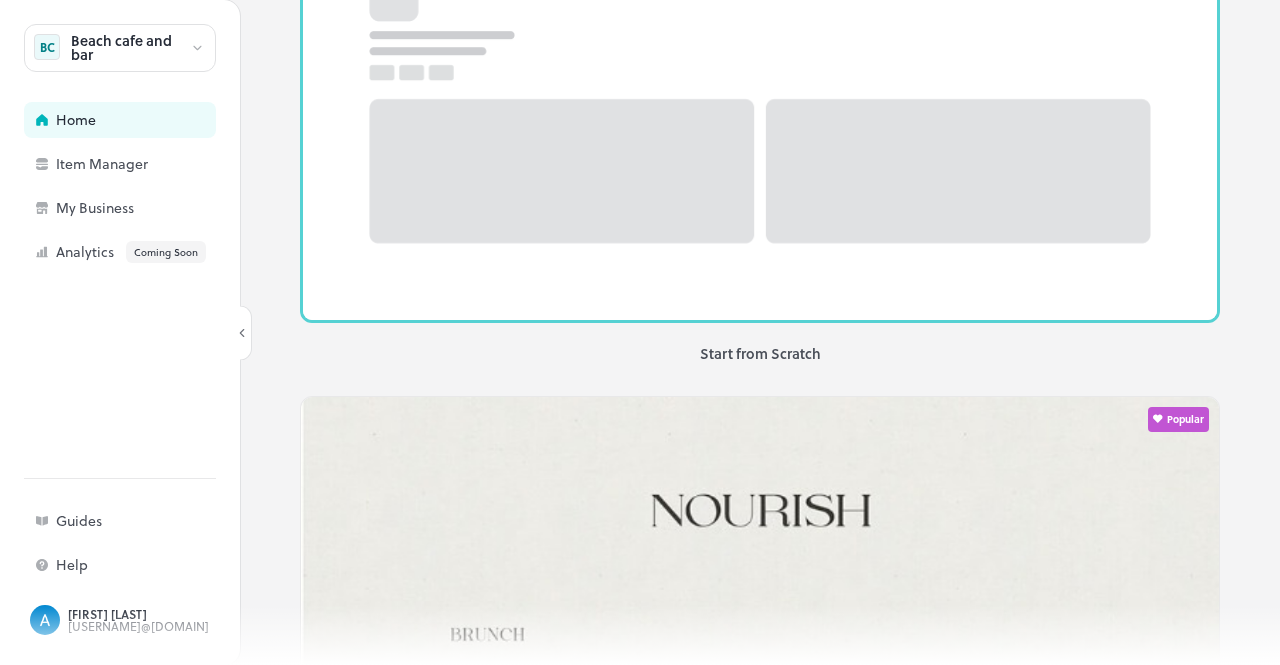 click on "Use Template" at bounding box center [760, 26022] 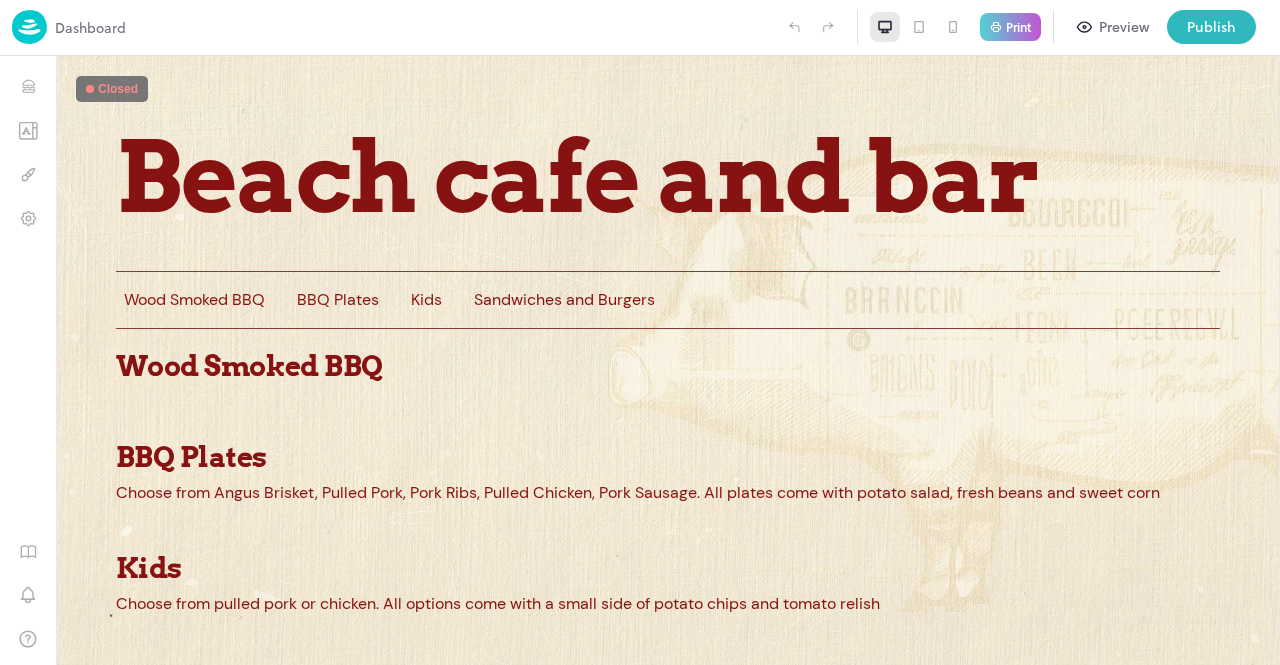 scroll, scrollTop: 0, scrollLeft: 0, axis: both 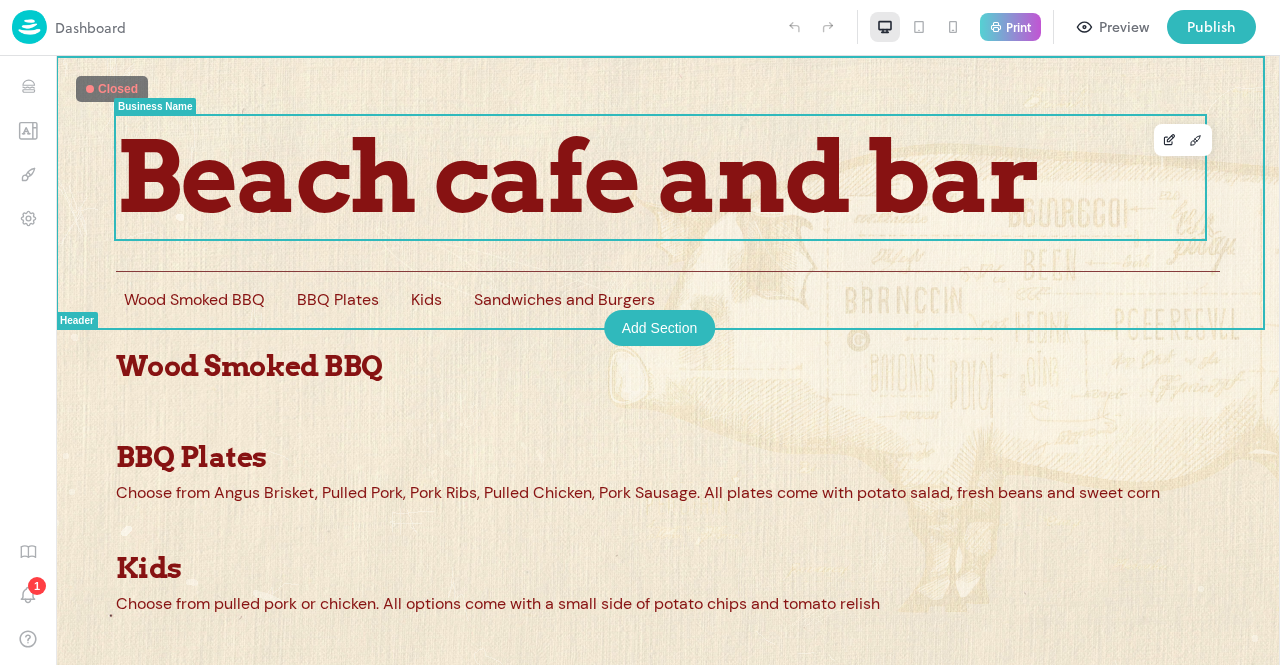 click on "Beach cafe and bar" at bounding box center (577, 177) 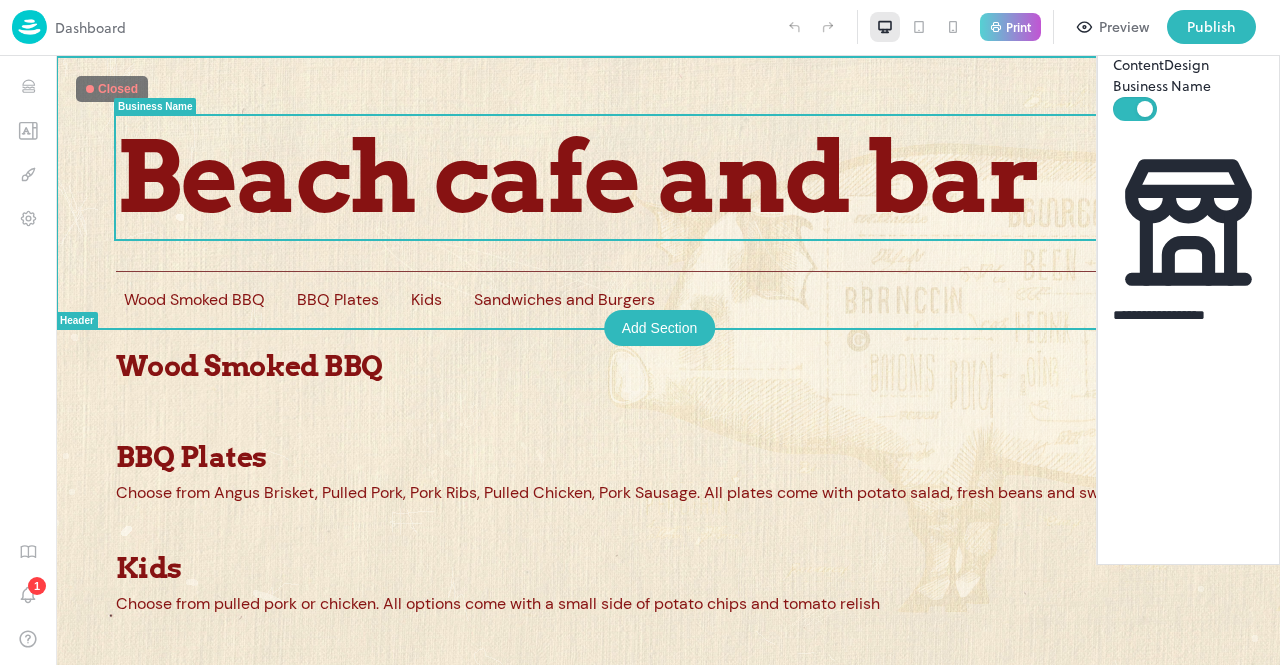 scroll, scrollTop: 0, scrollLeft: 0, axis: both 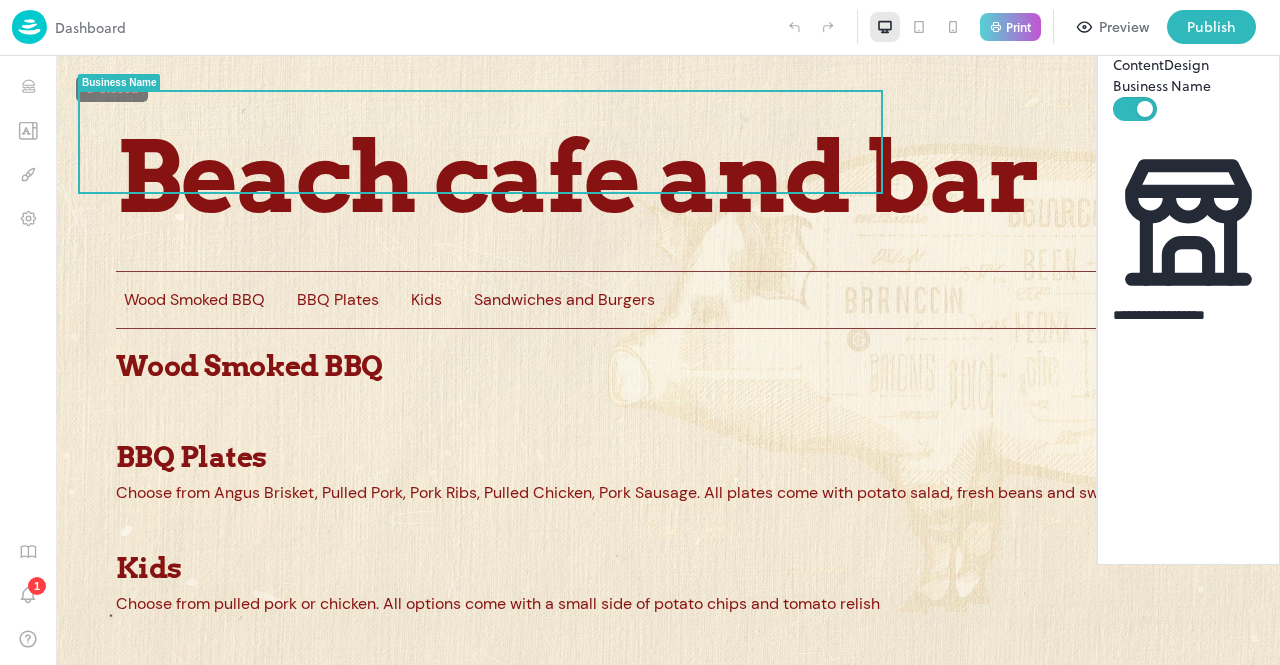 click on "Content Design" at bounding box center (1188, 64) 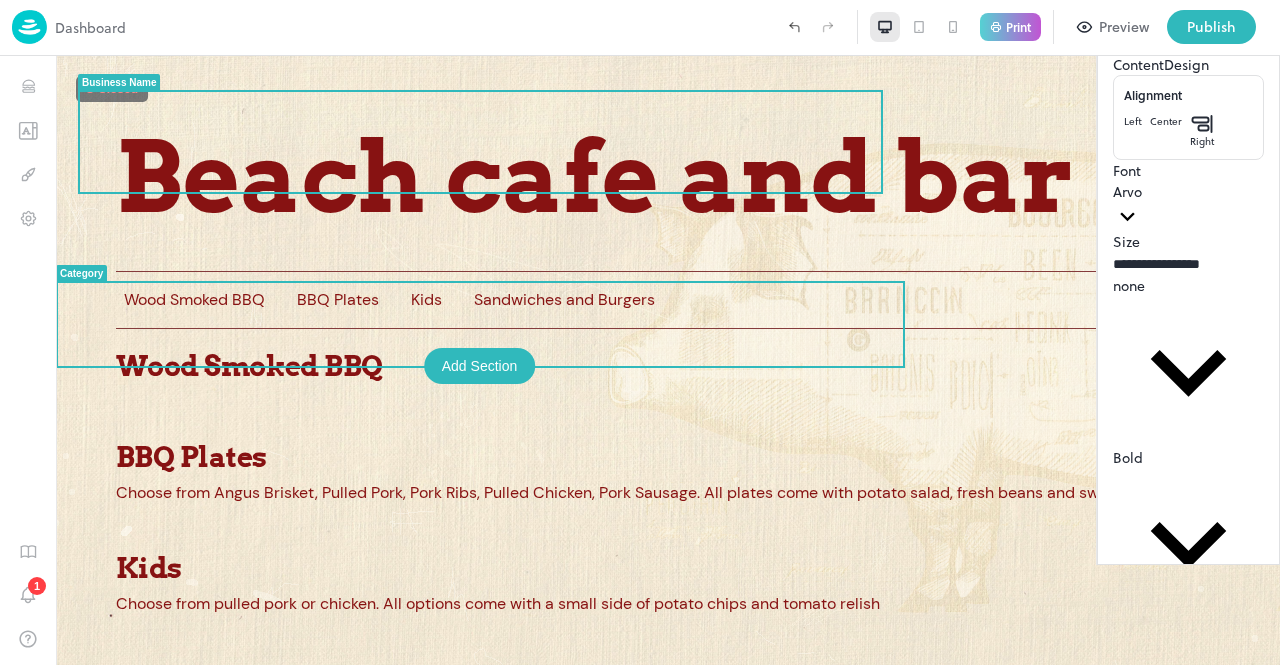 type on "**" 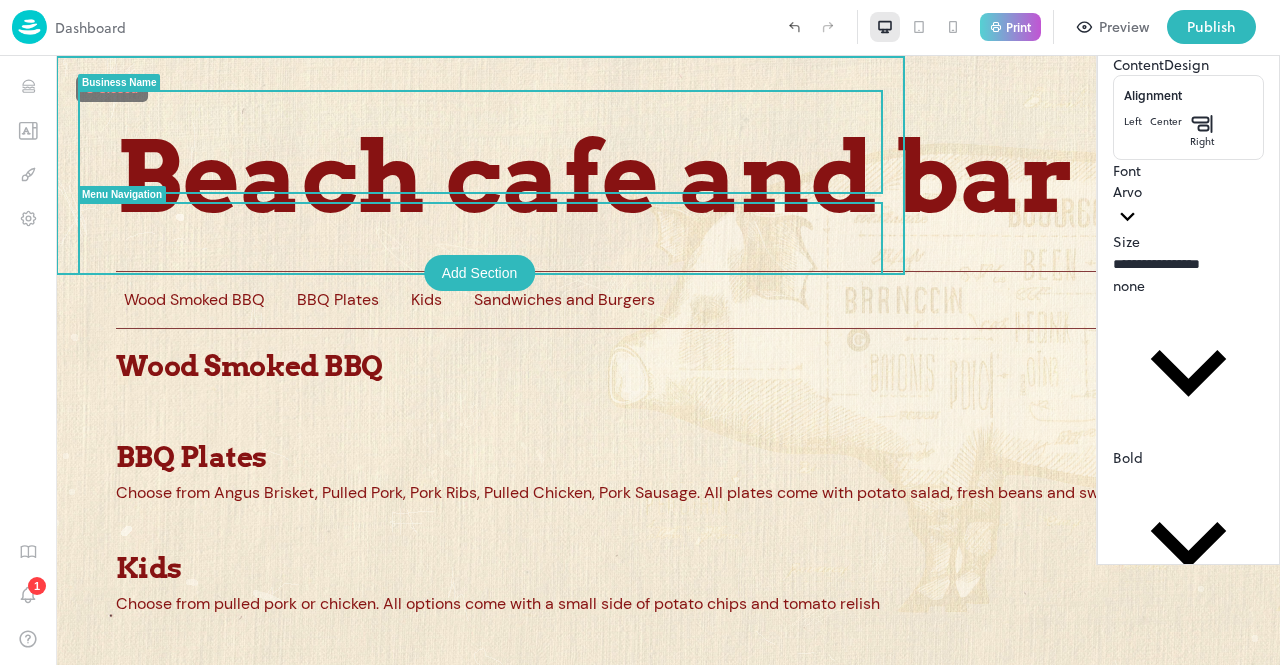 click on "Wood Smoked BBQ" at bounding box center (194, 299) 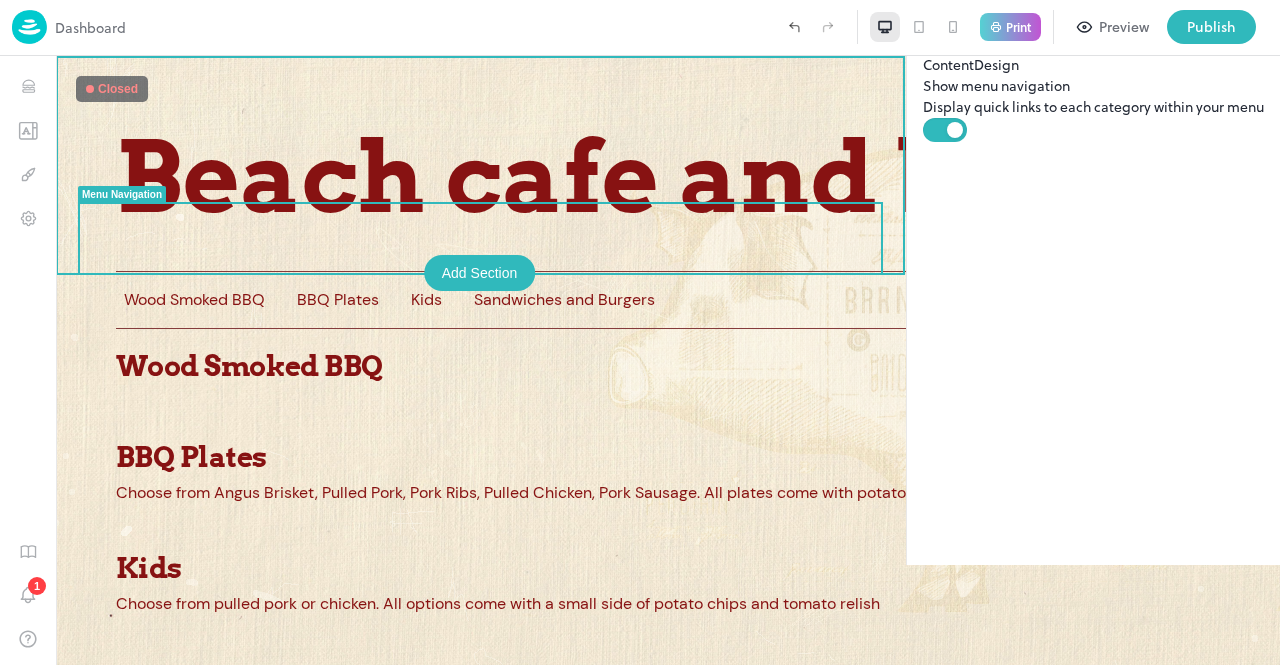 click on "Add Section" at bounding box center [480, 273] 